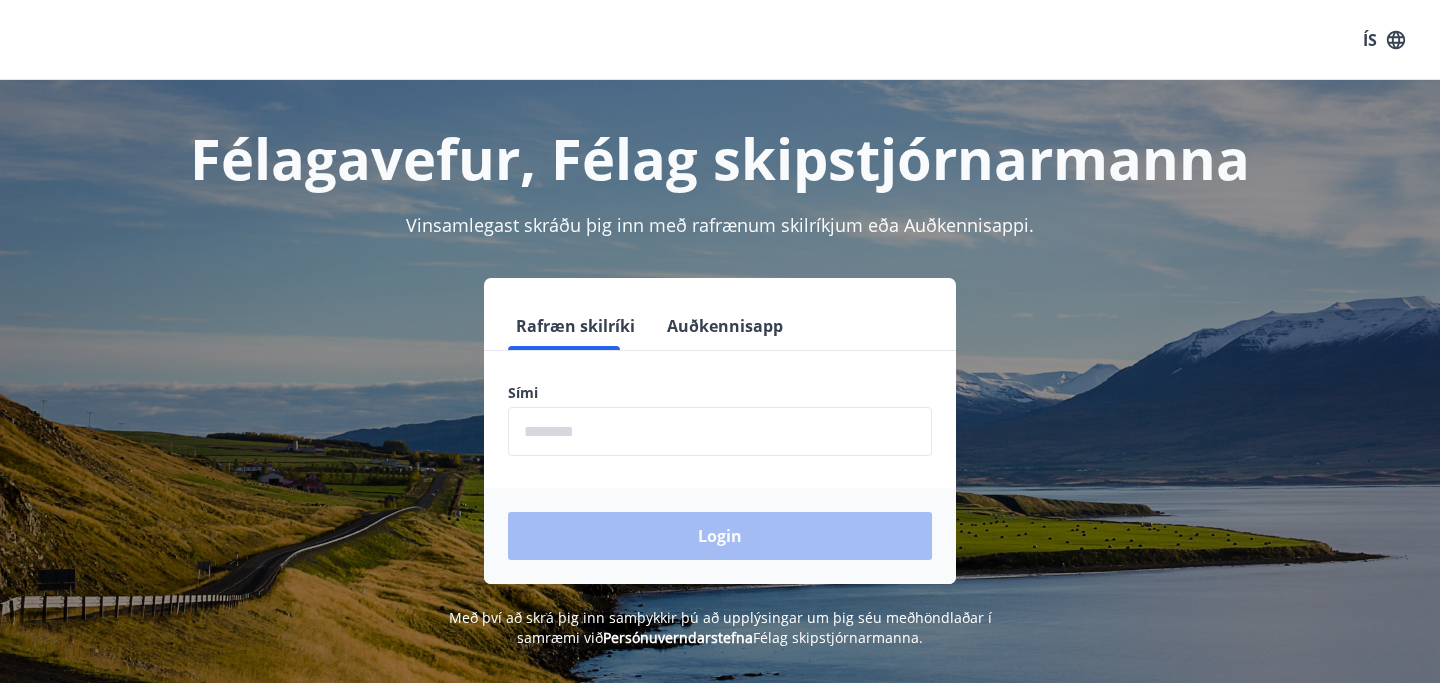 scroll, scrollTop: 0, scrollLeft: 0, axis: both 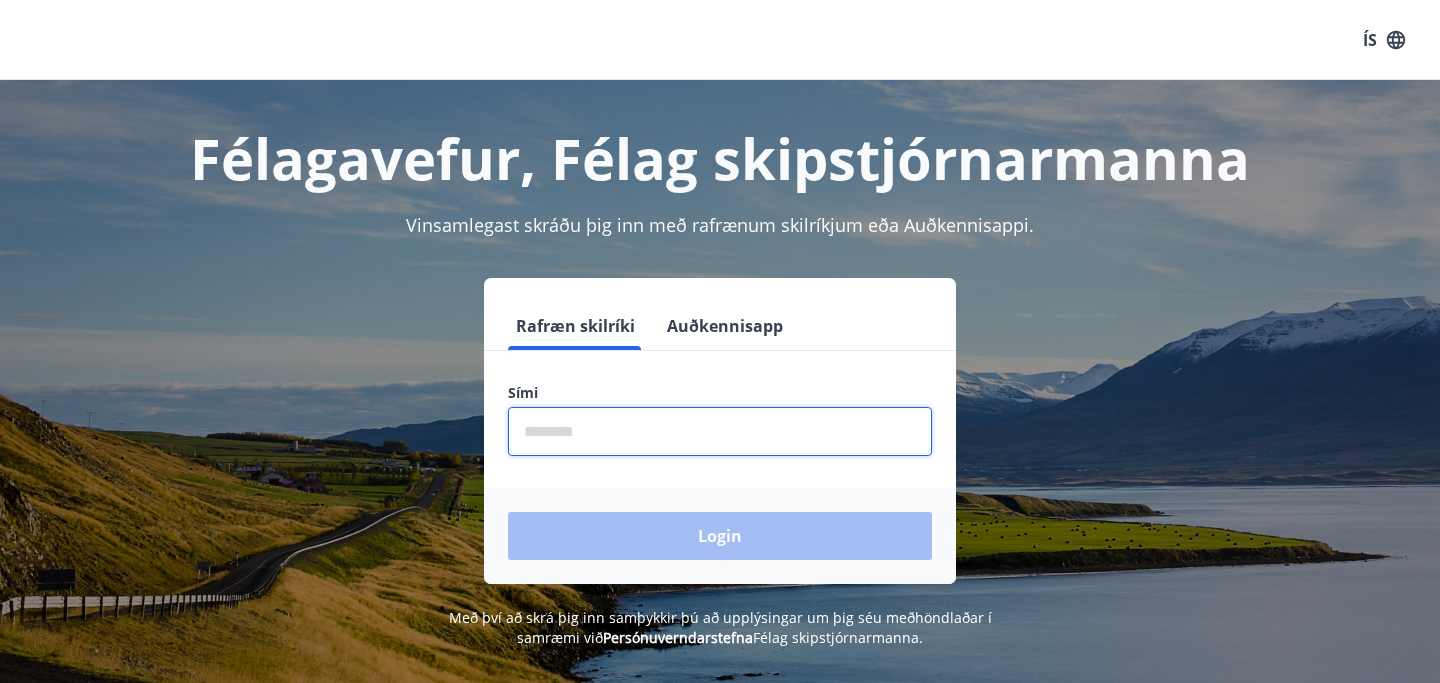click at bounding box center [720, 431] 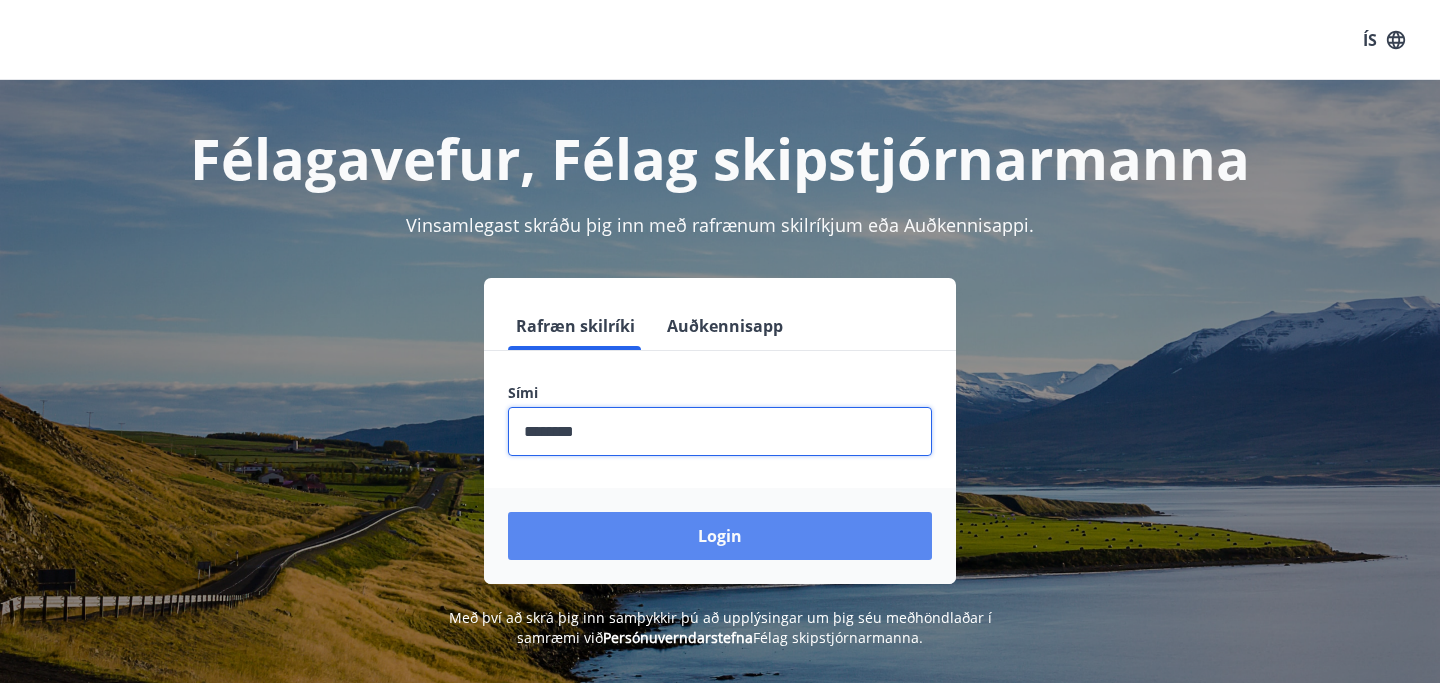 type on "********" 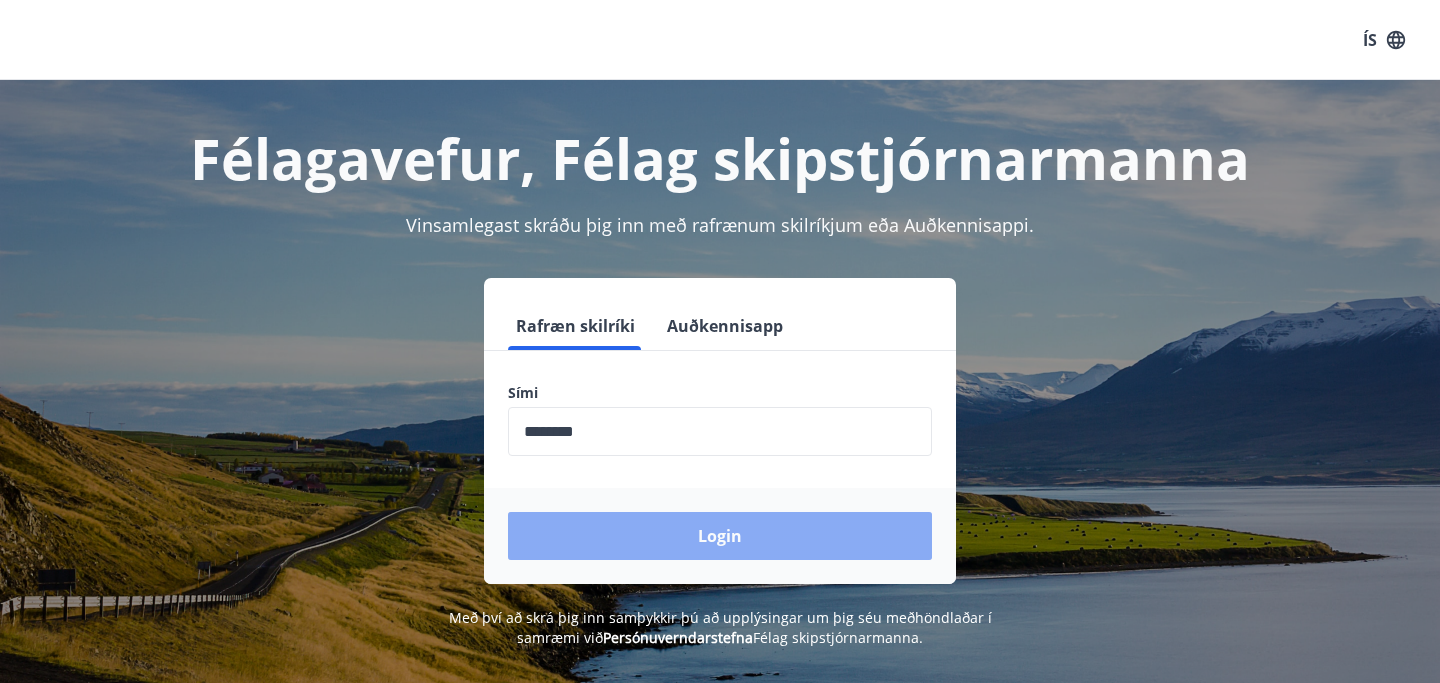 click on "Login" at bounding box center [720, 536] 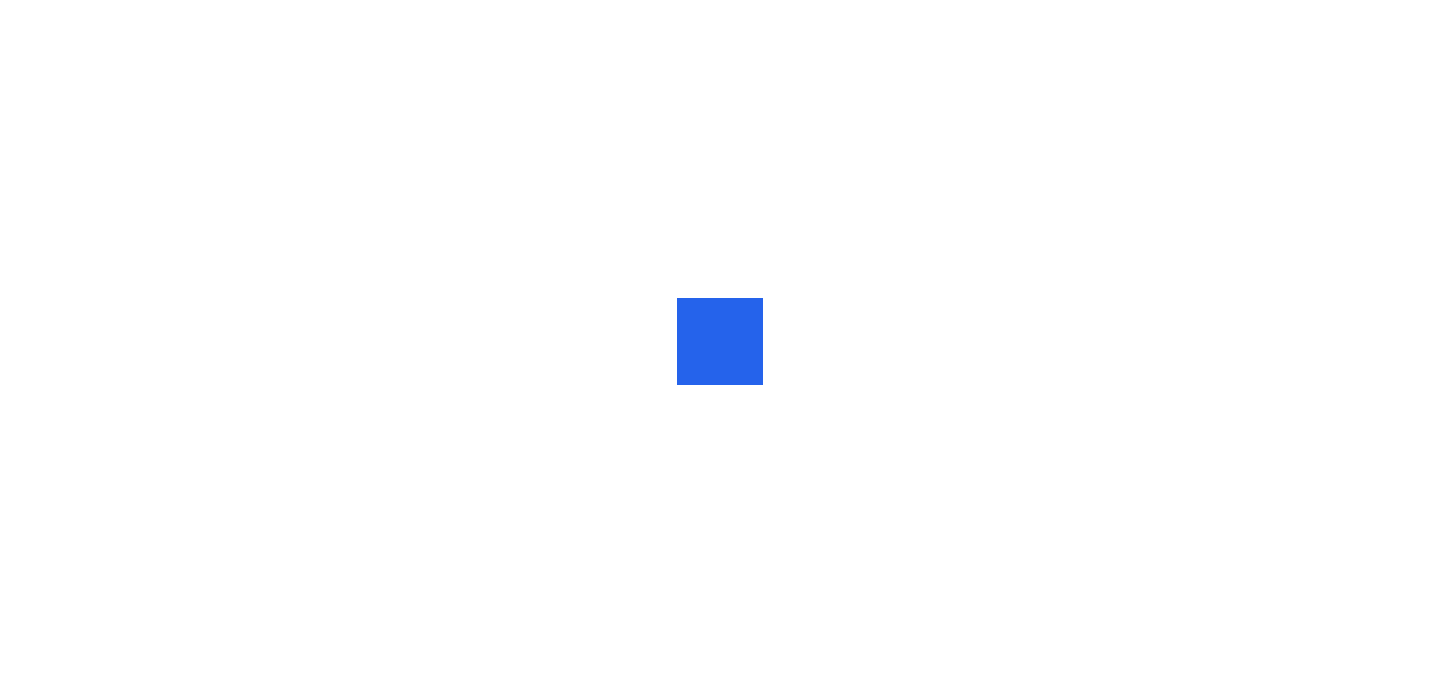 scroll, scrollTop: 0, scrollLeft: 0, axis: both 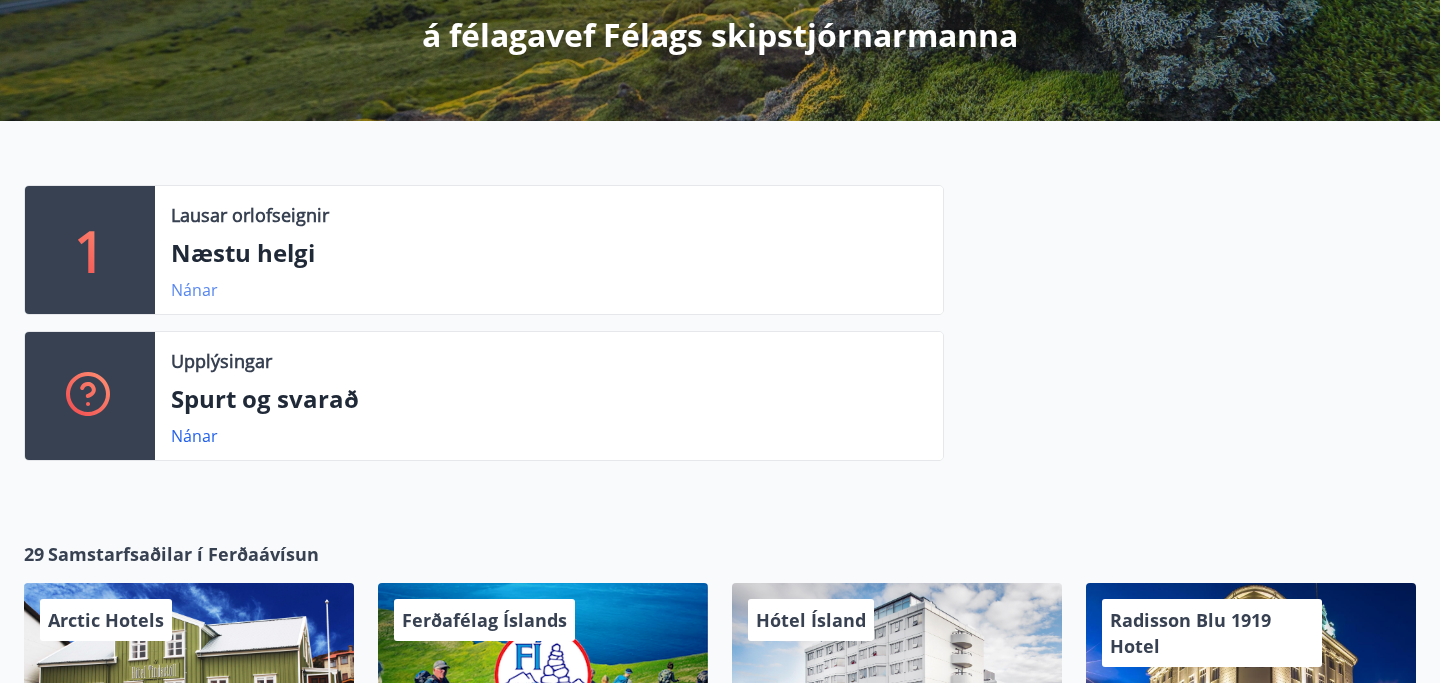 click on "Nánar" at bounding box center (194, 290) 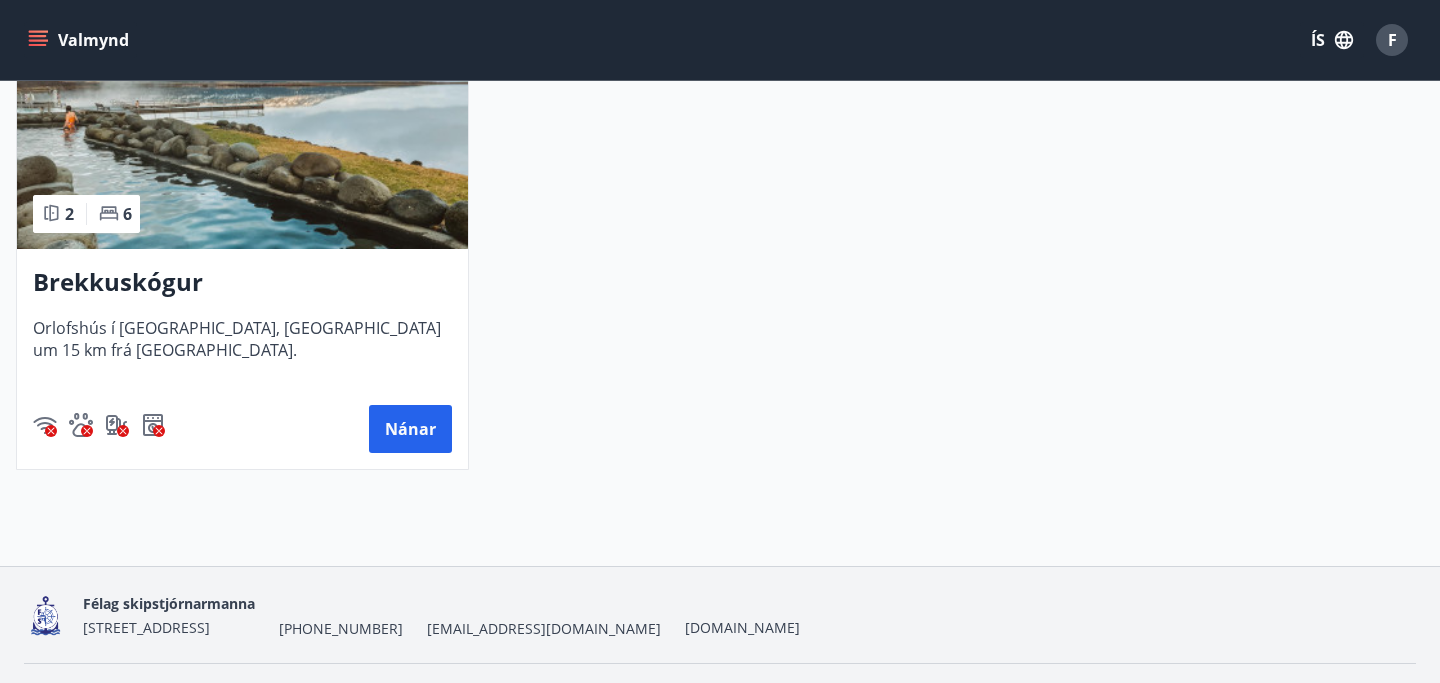 scroll, scrollTop: 601, scrollLeft: 0, axis: vertical 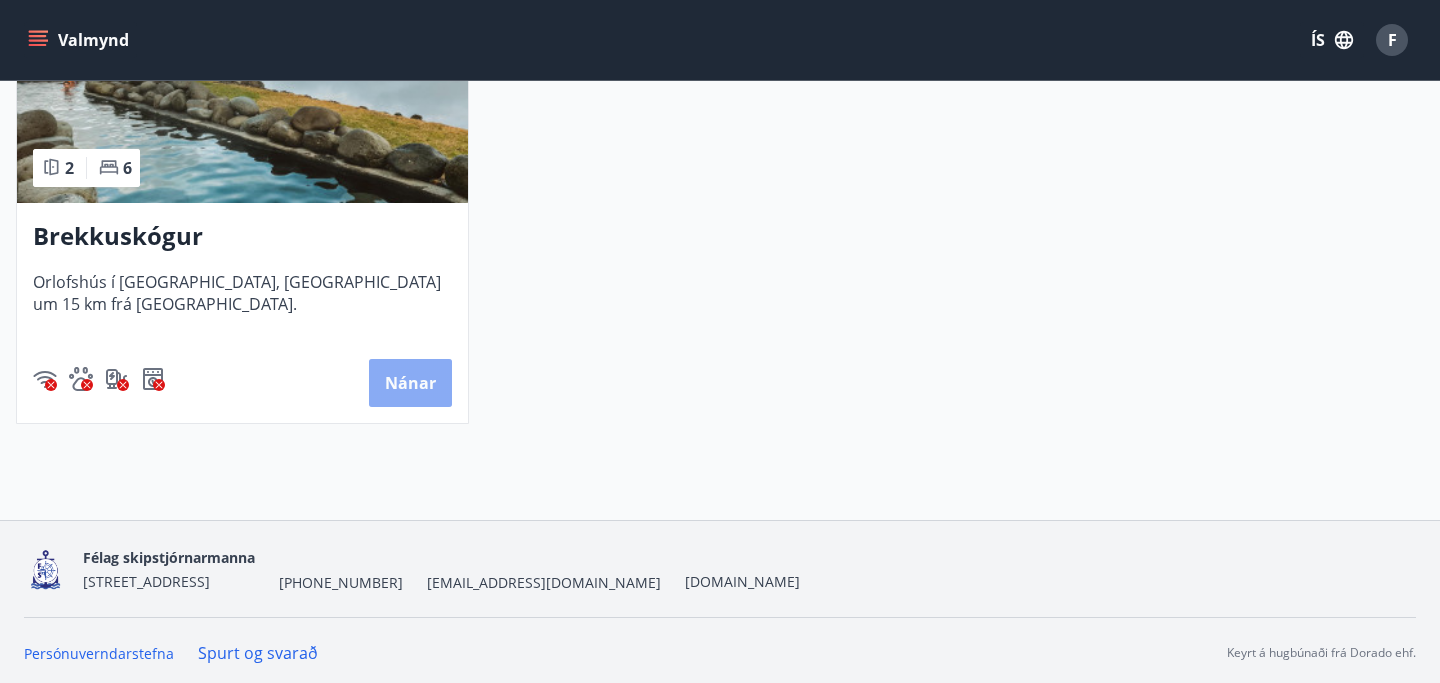 click on "Nánar" at bounding box center (410, 383) 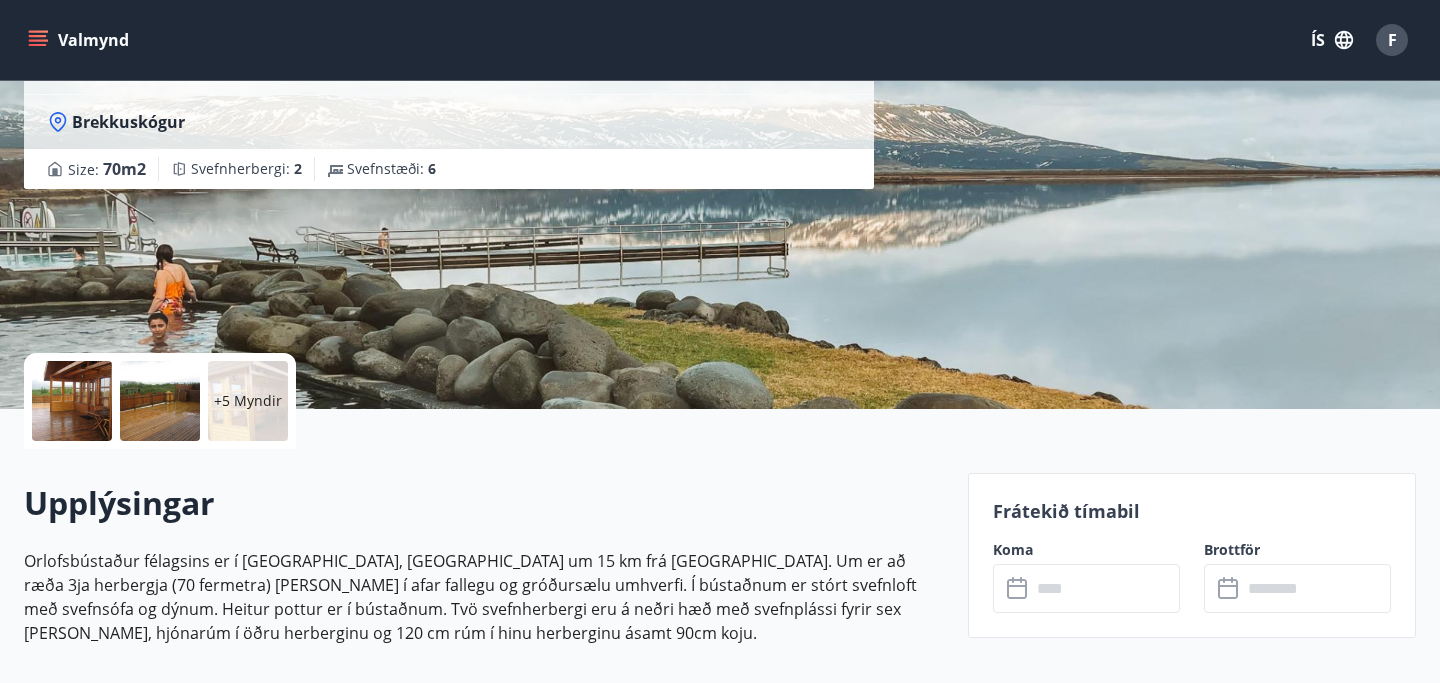 scroll, scrollTop: 169, scrollLeft: 0, axis: vertical 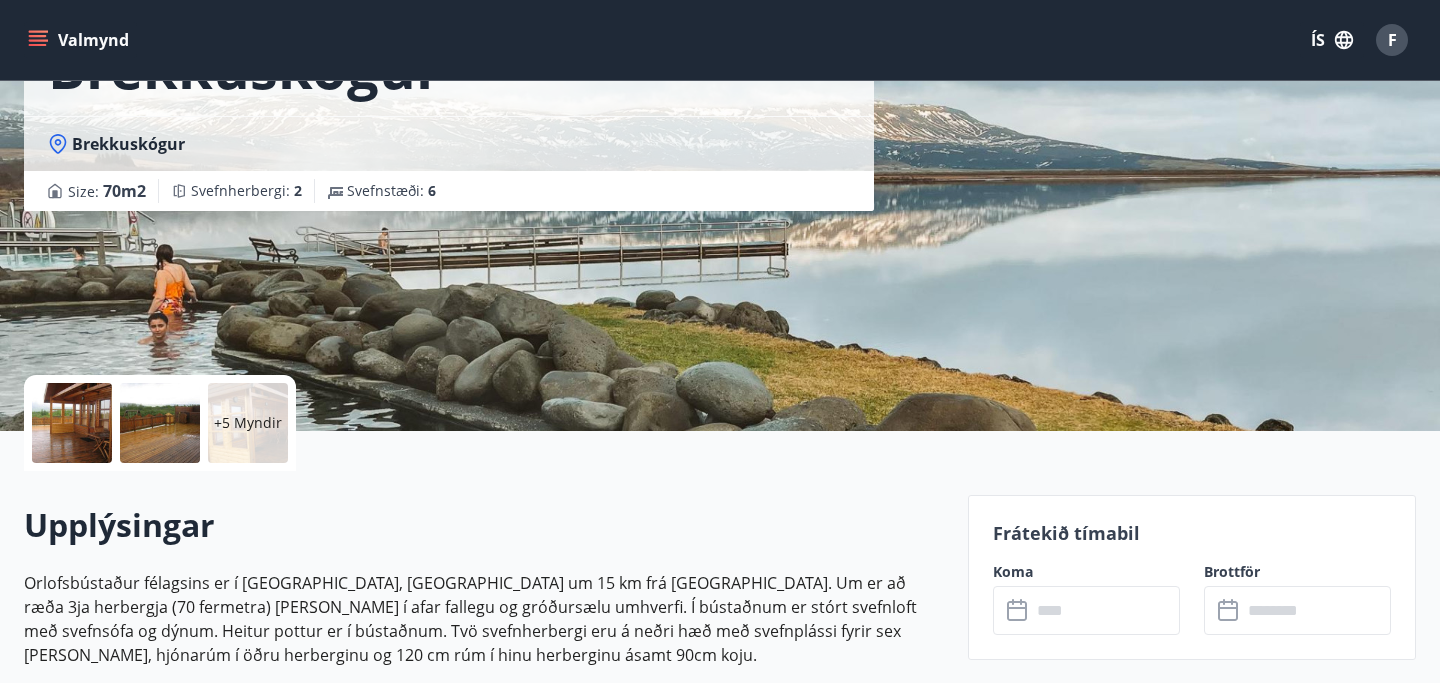 click at bounding box center (72, 423) 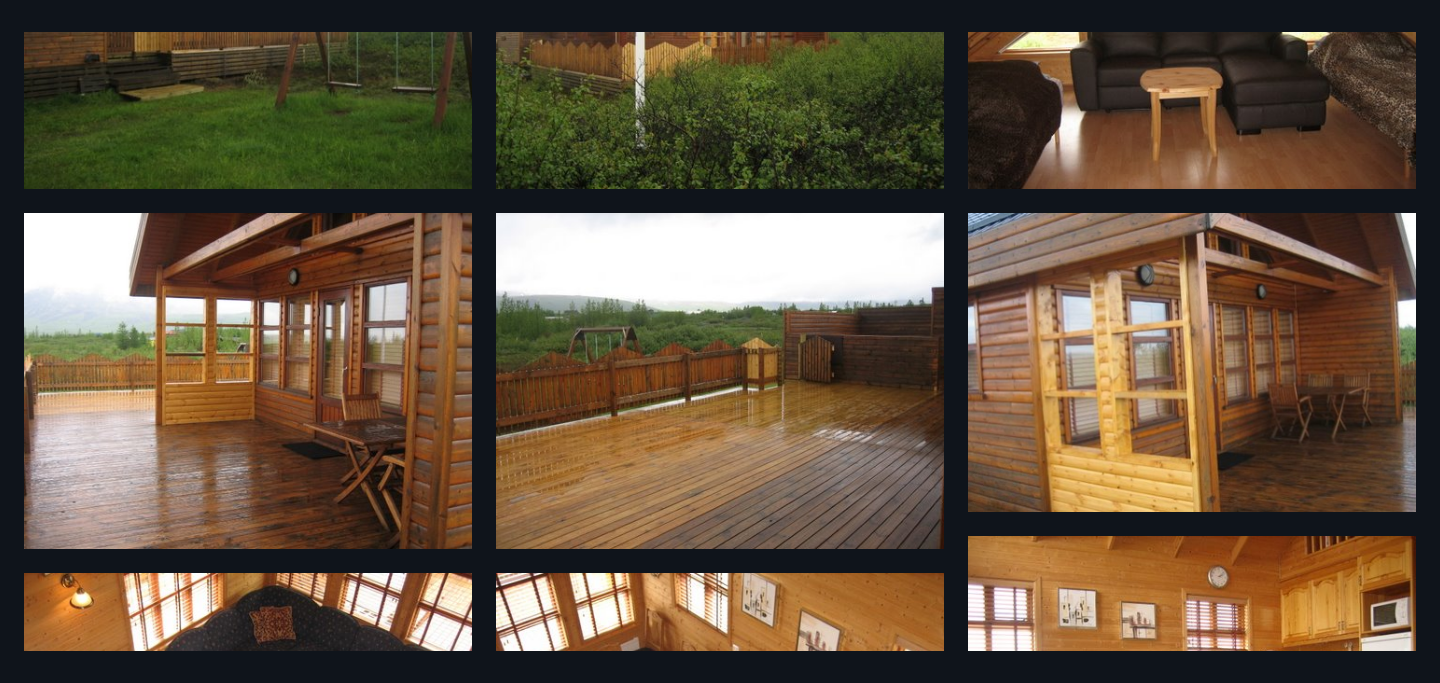 scroll, scrollTop: 0, scrollLeft: 0, axis: both 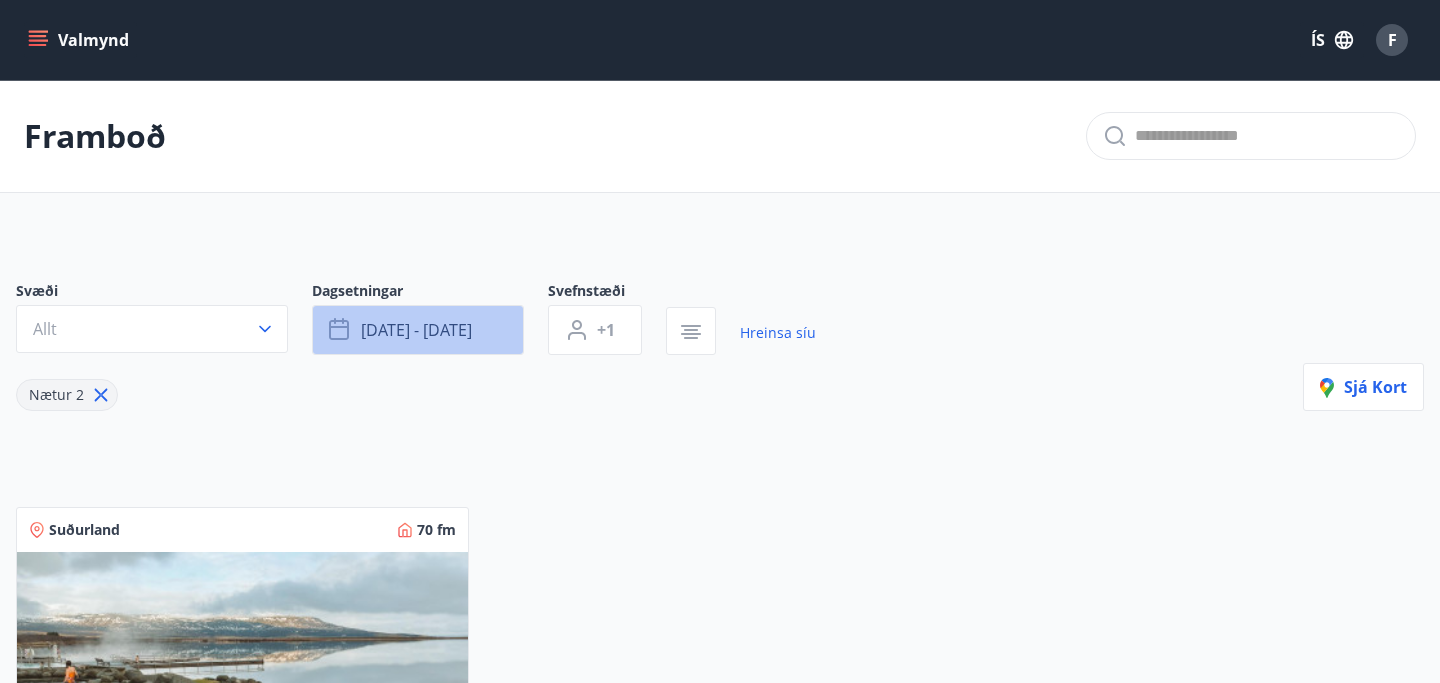 click 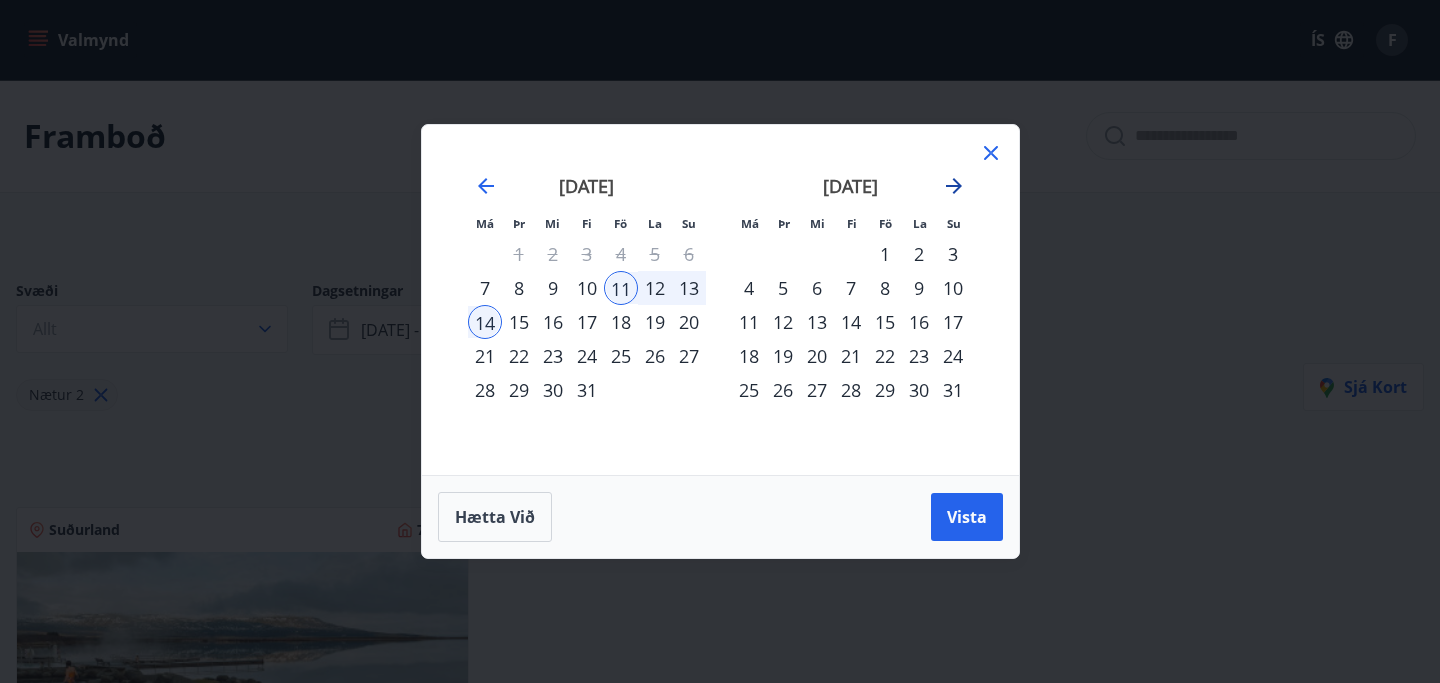 click 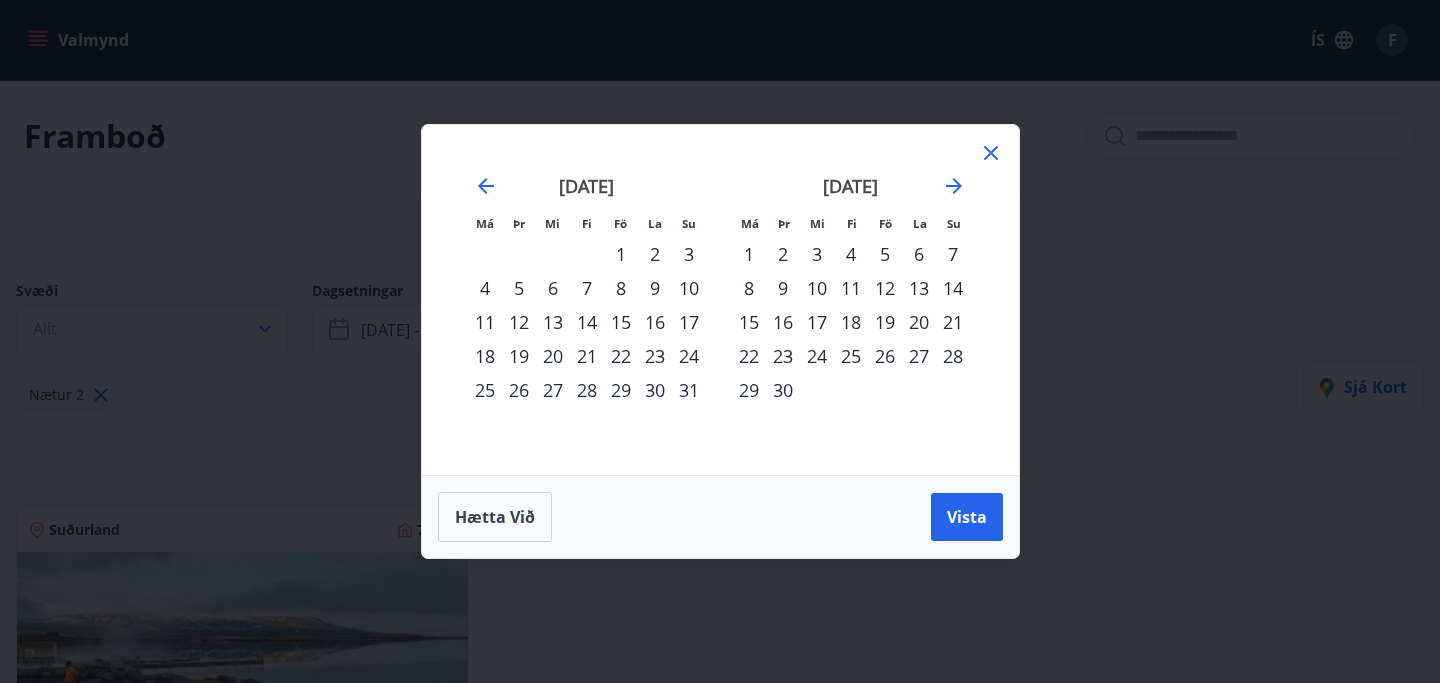 click on "5" at bounding box center [885, 254] 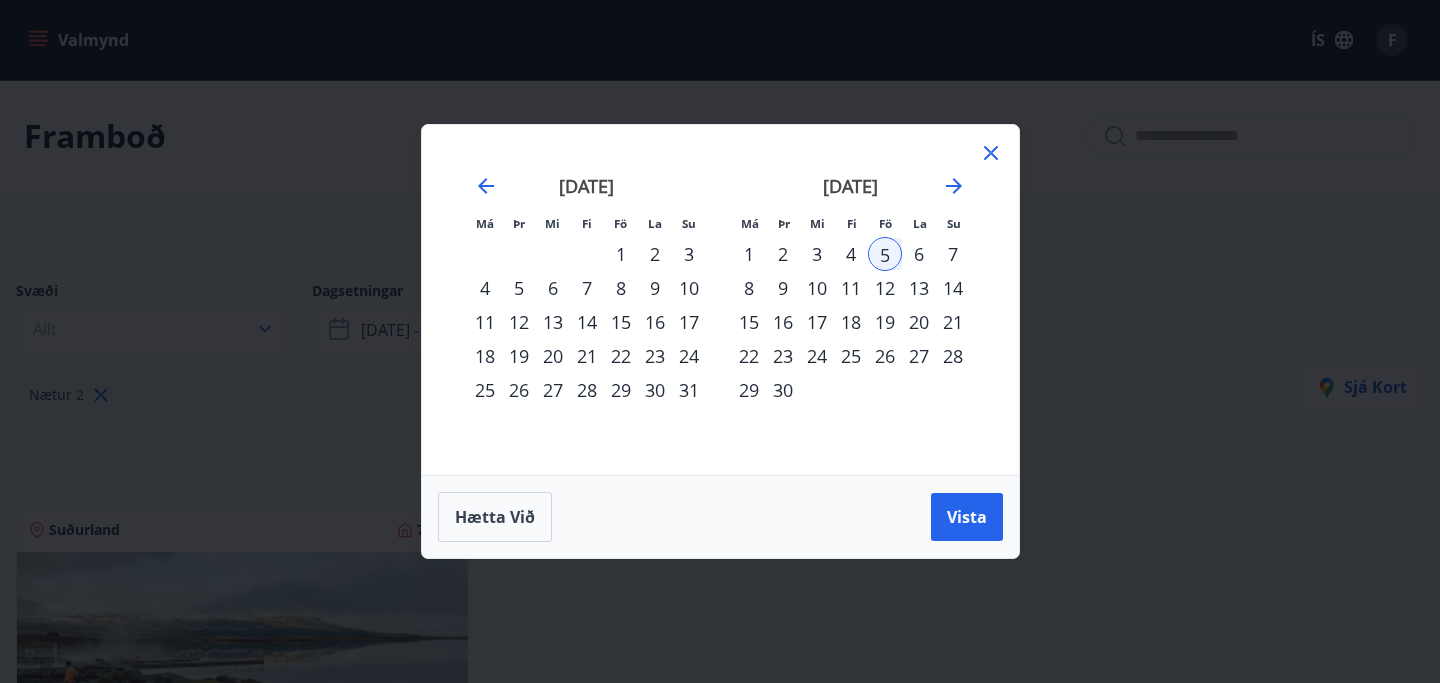 click on "8" at bounding box center [749, 288] 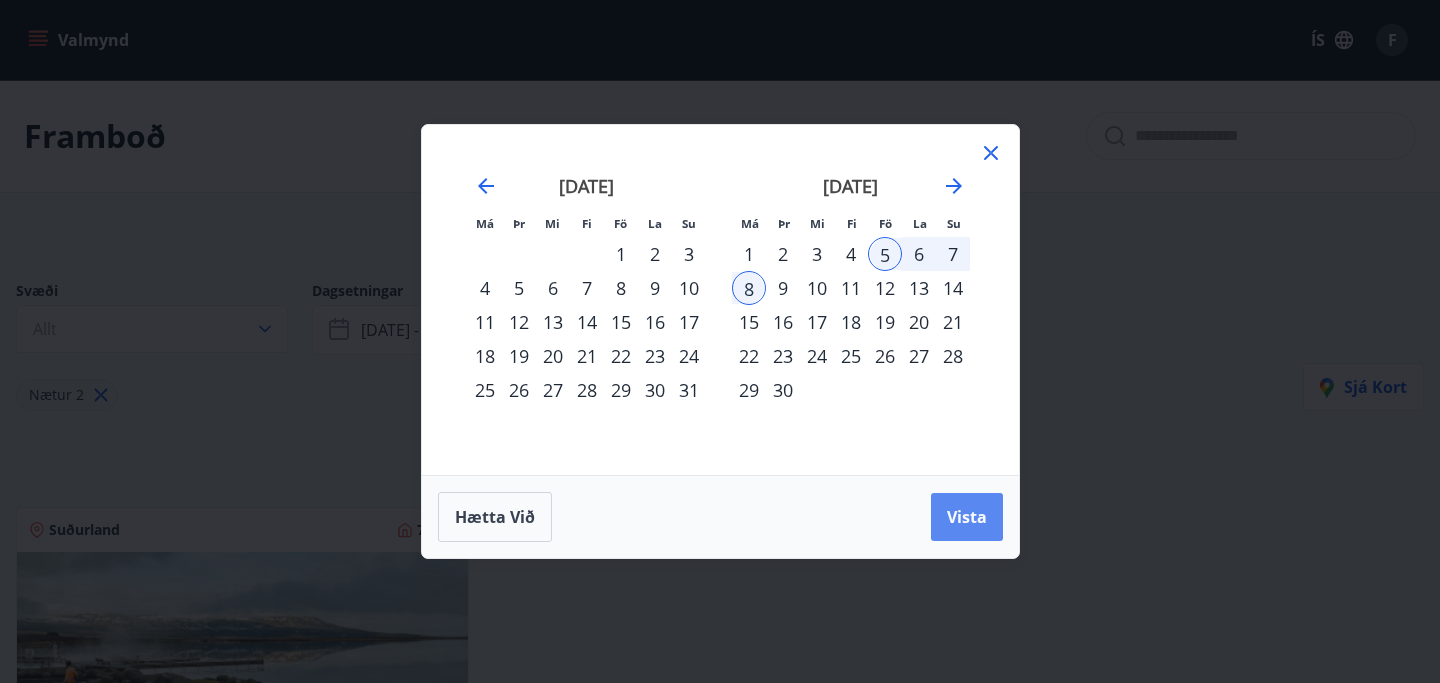 click on "Vista" at bounding box center (967, 517) 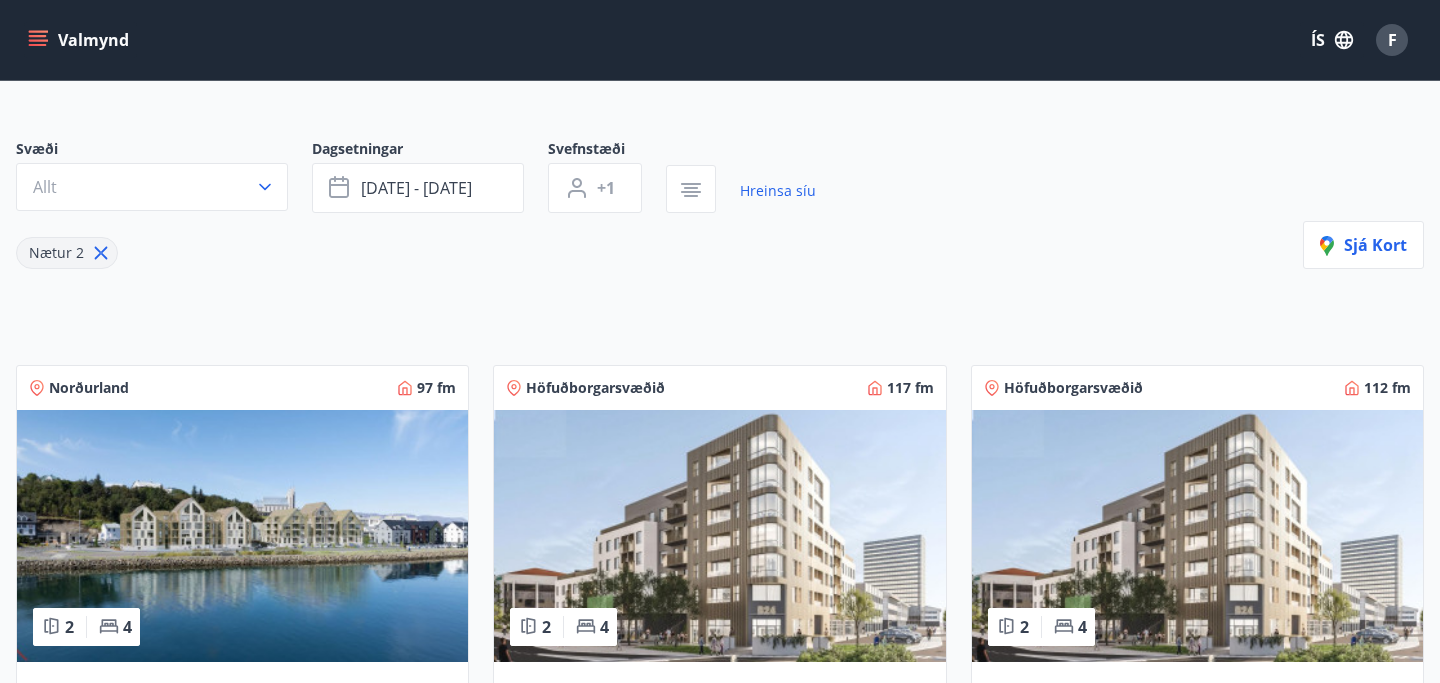 scroll, scrollTop: 0, scrollLeft: 0, axis: both 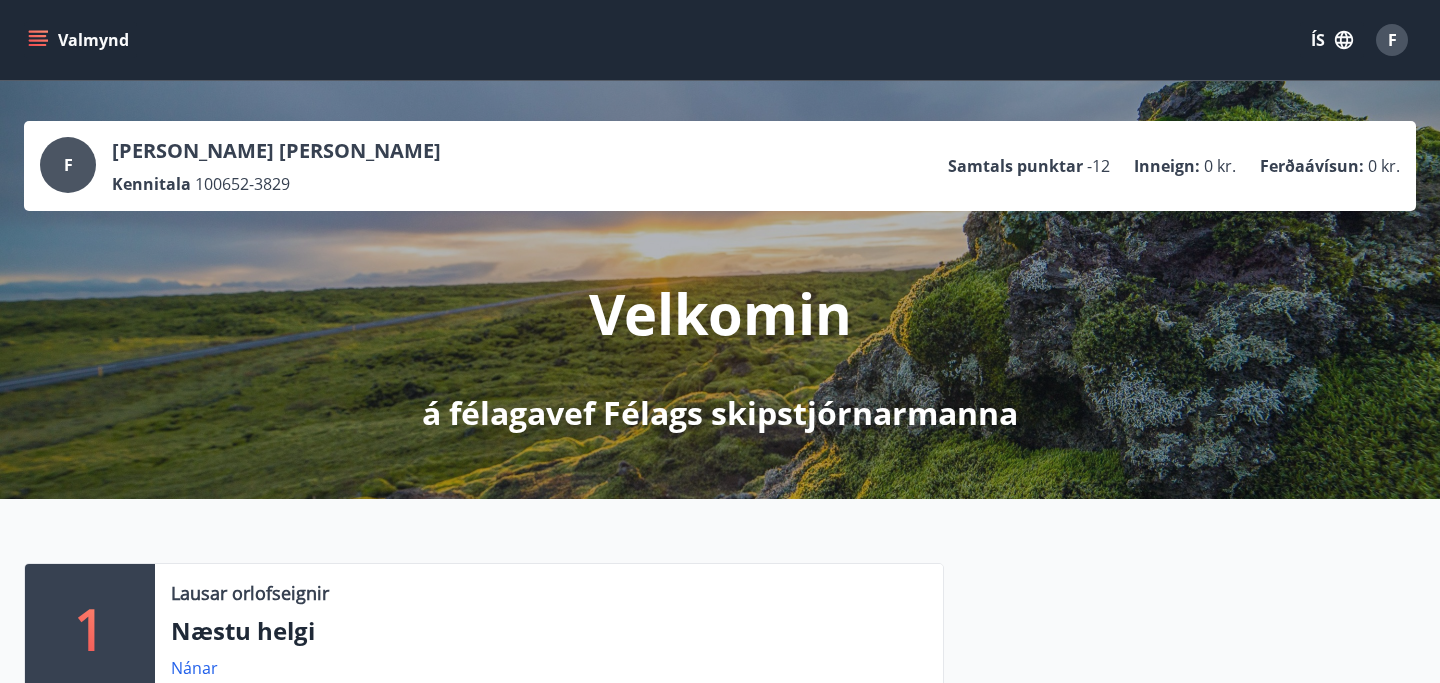 click 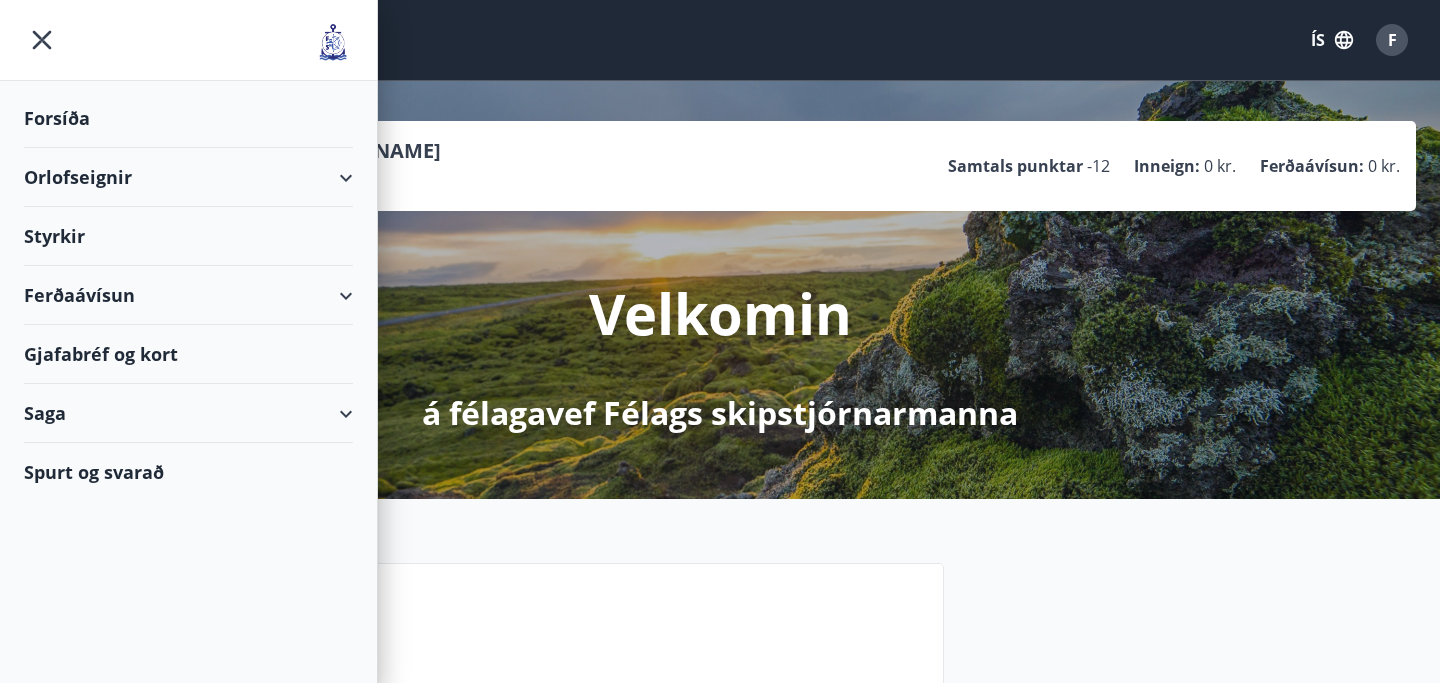 click on "Orlofseignir" at bounding box center [188, 177] 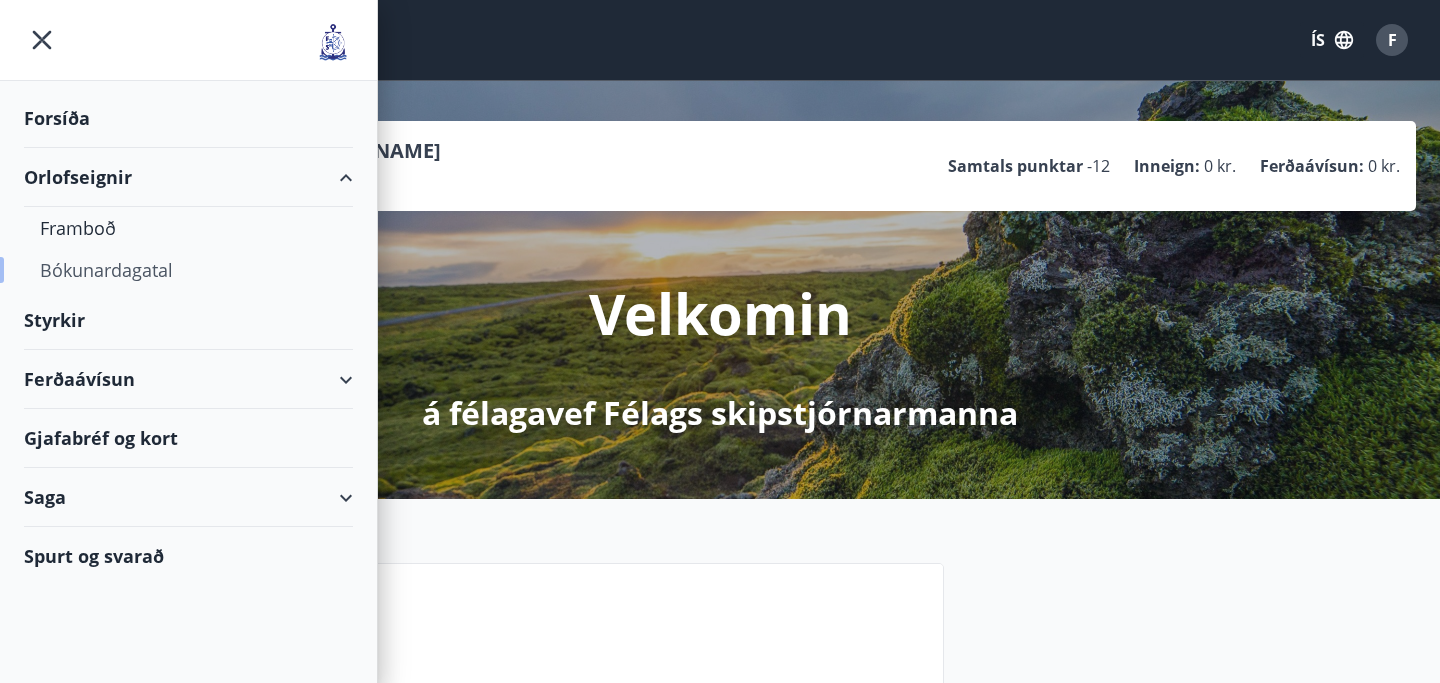 click on "Bókunardagatal" at bounding box center [188, 270] 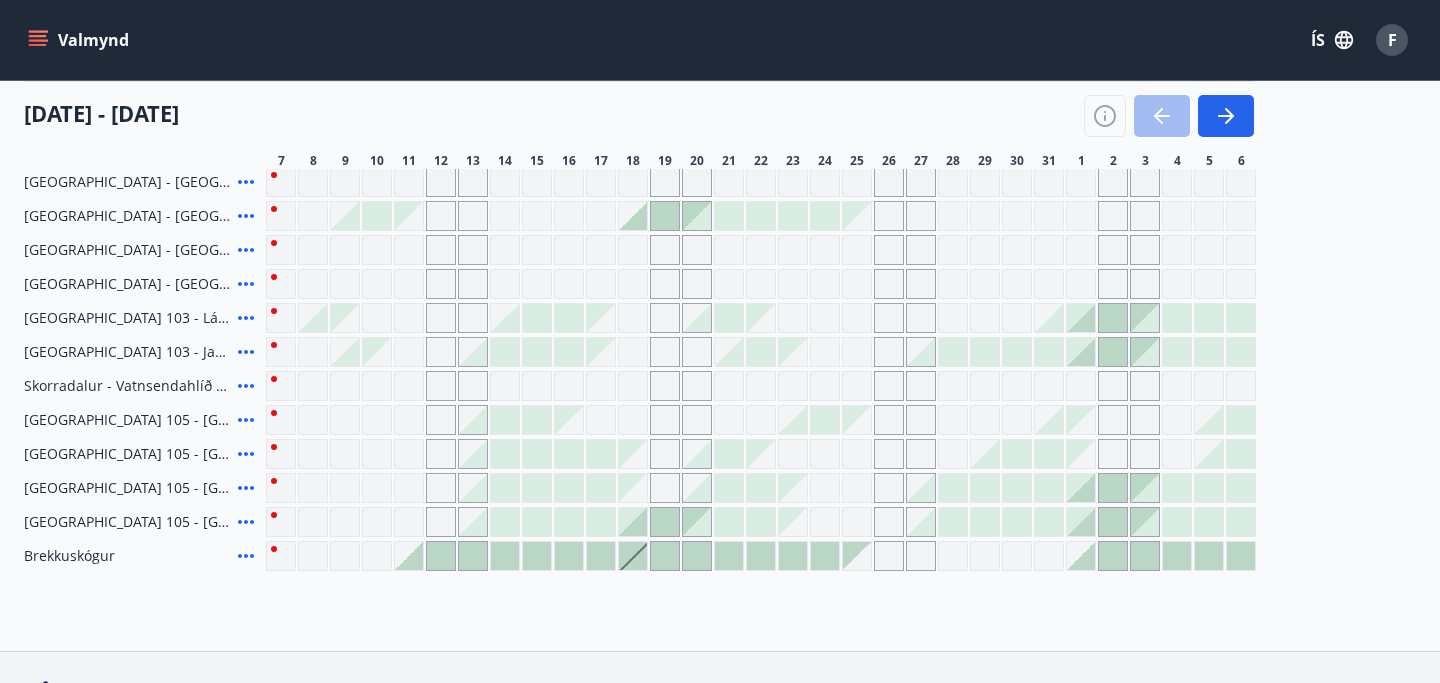 scroll, scrollTop: 473, scrollLeft: 0, axis: vertical 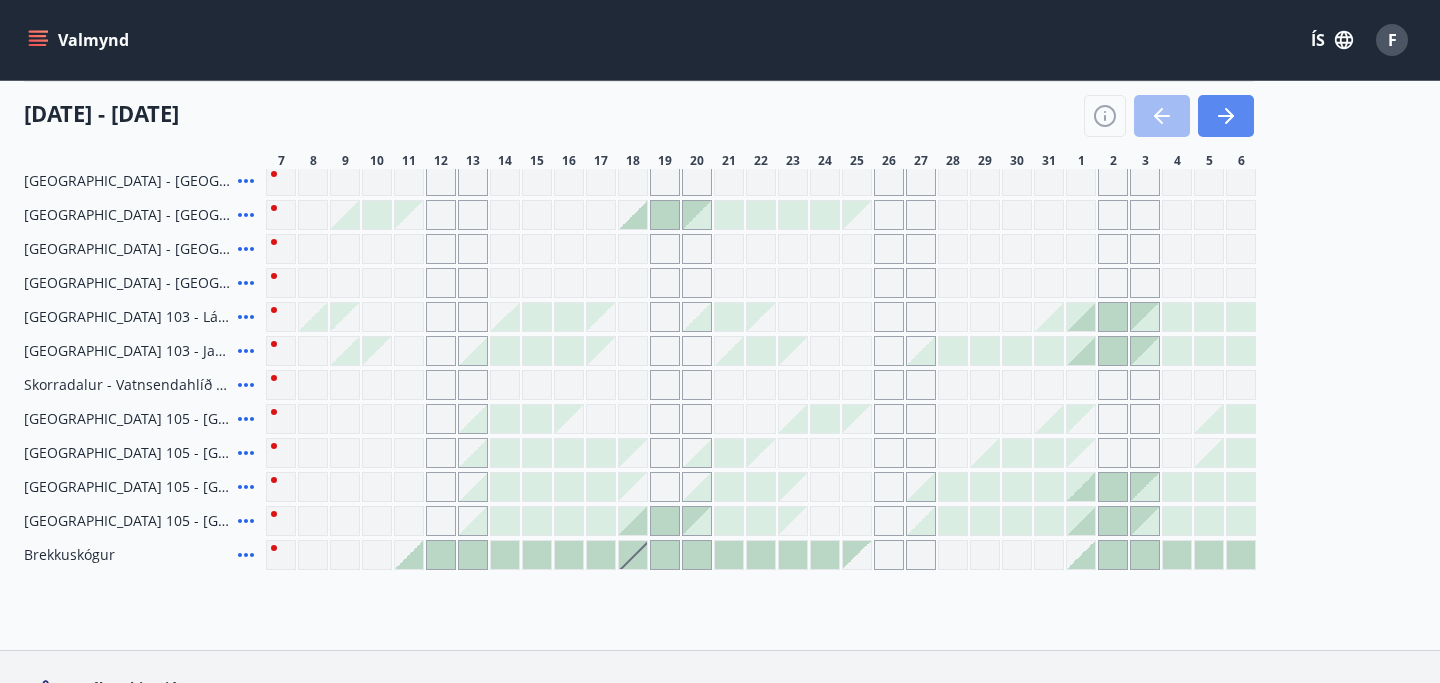 click 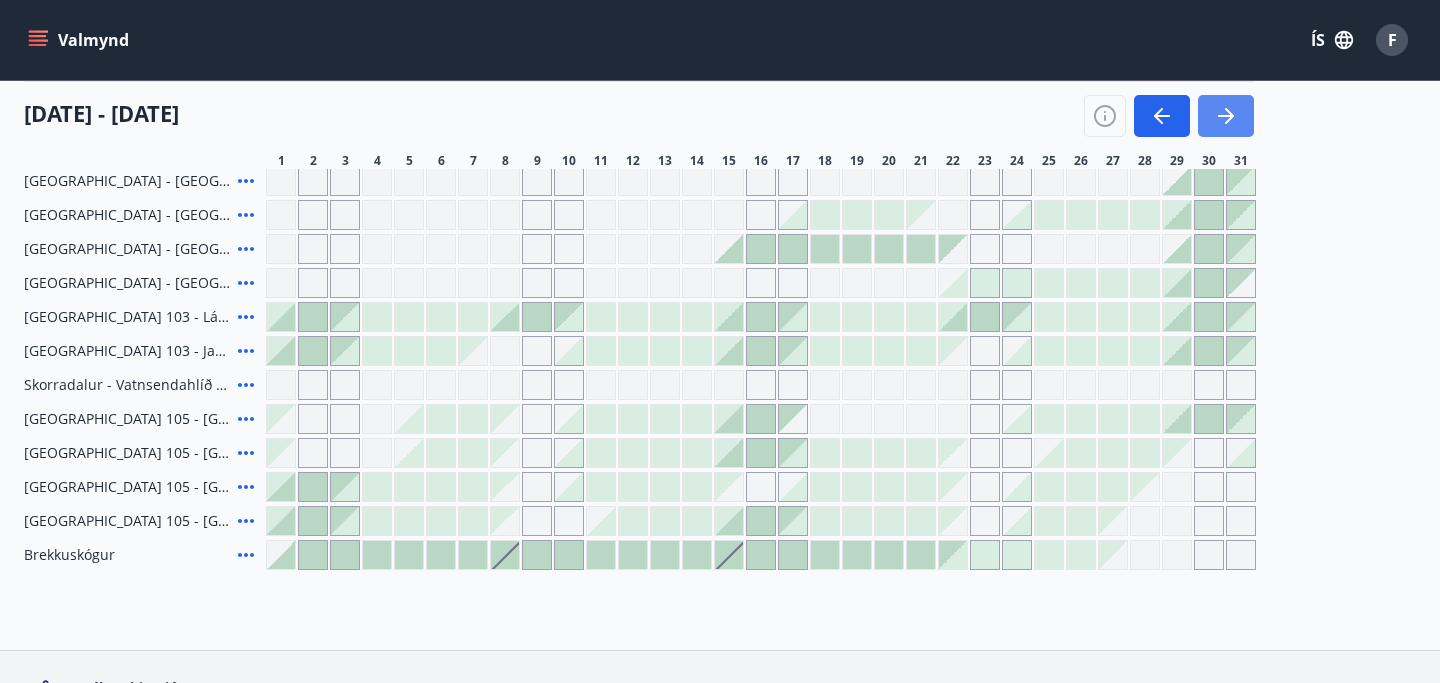 click at bounding box center (1226, 116) 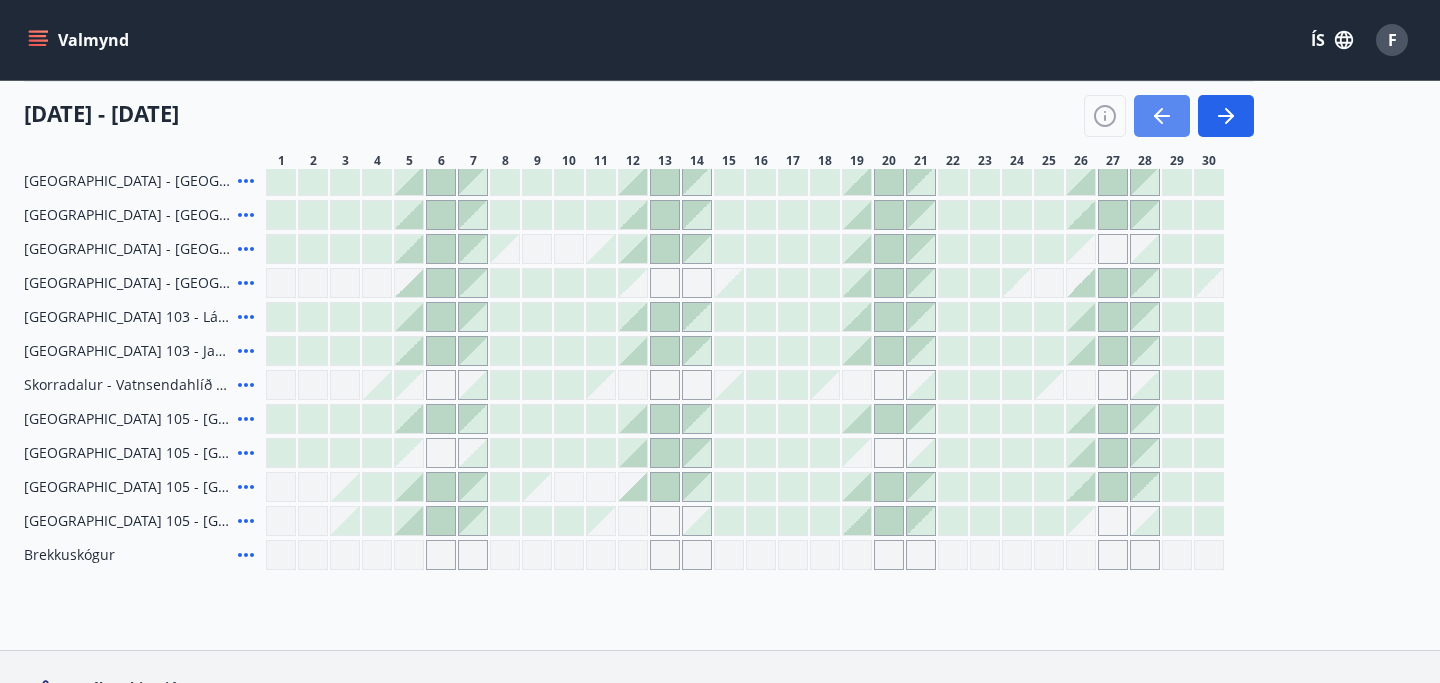 click 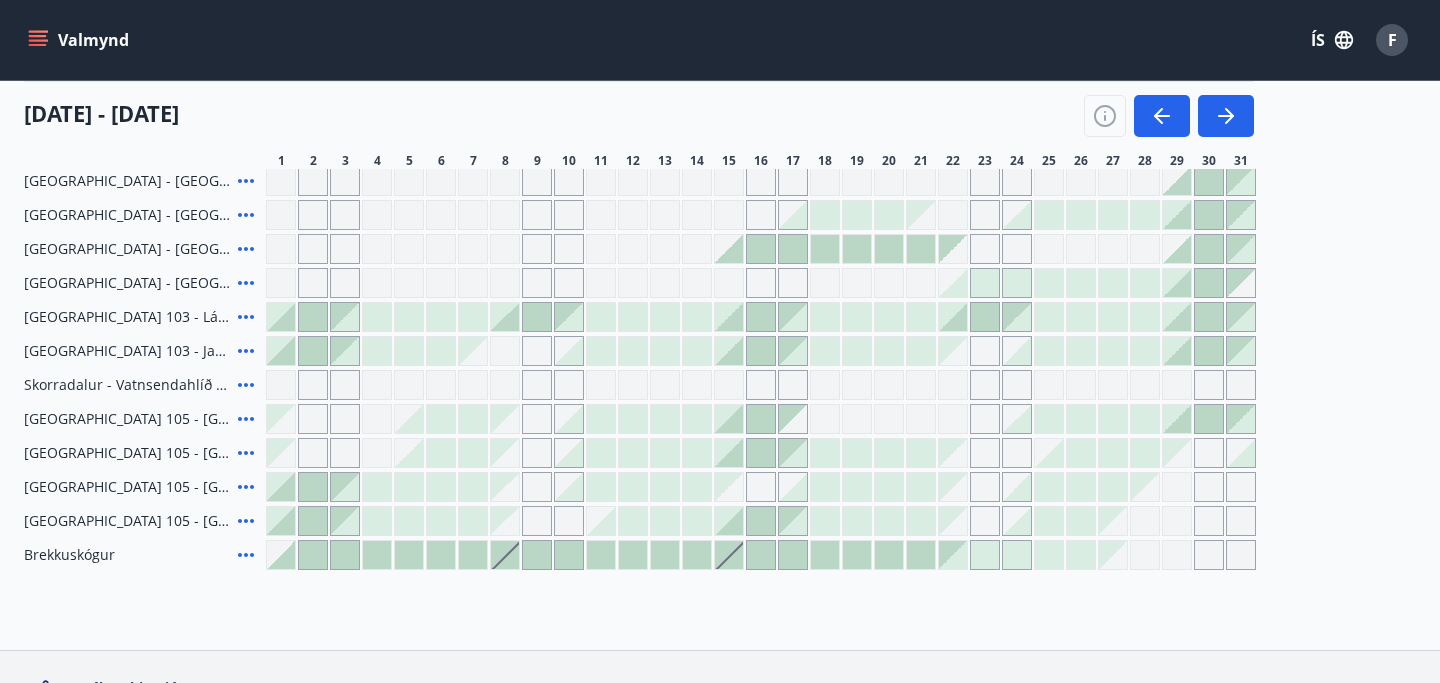 click at bounding box center [953, 555] 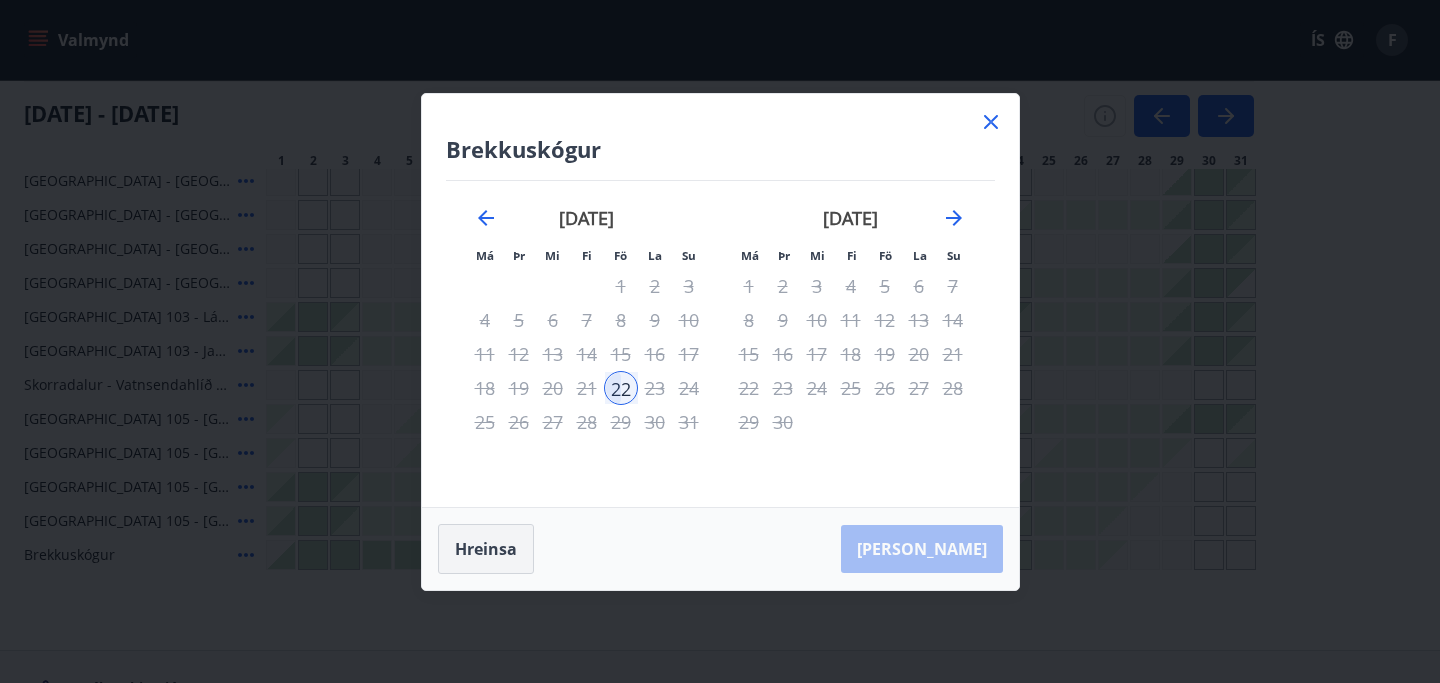 click on "Hreinsa" at bounding box center (486, 549) 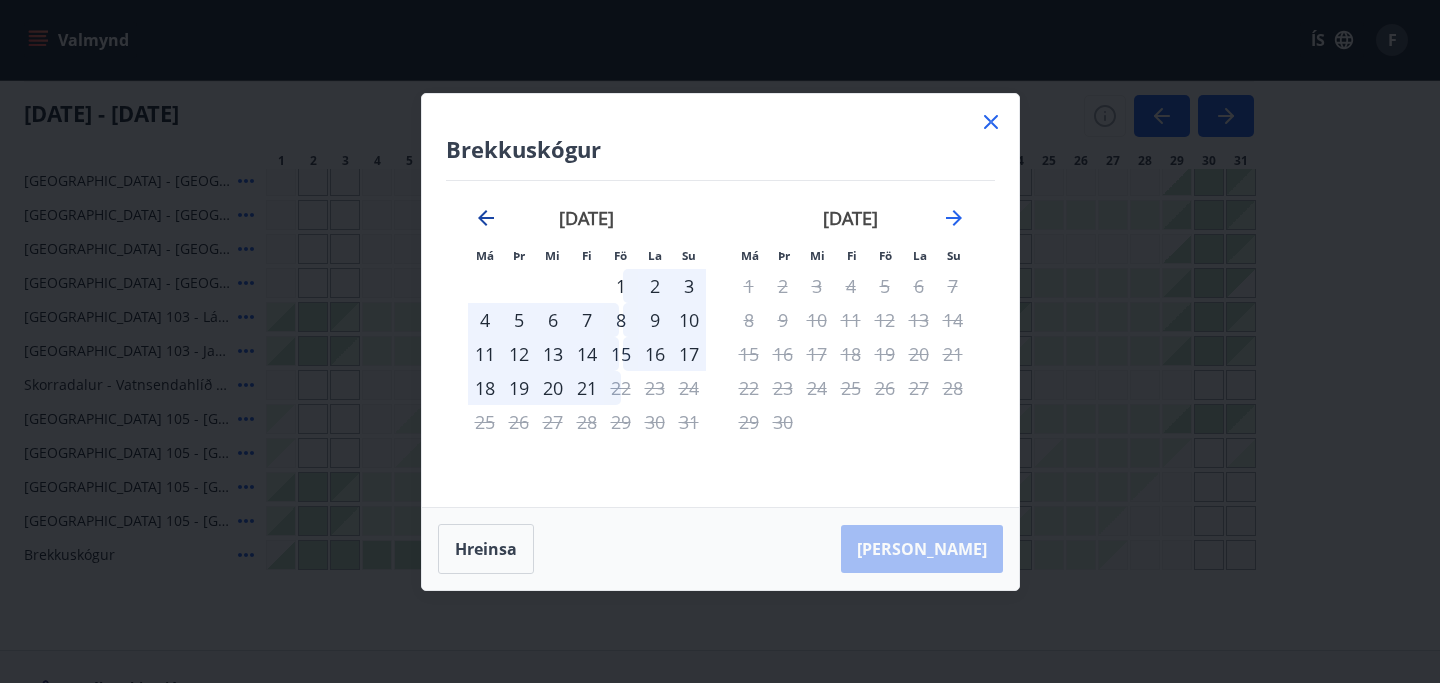click 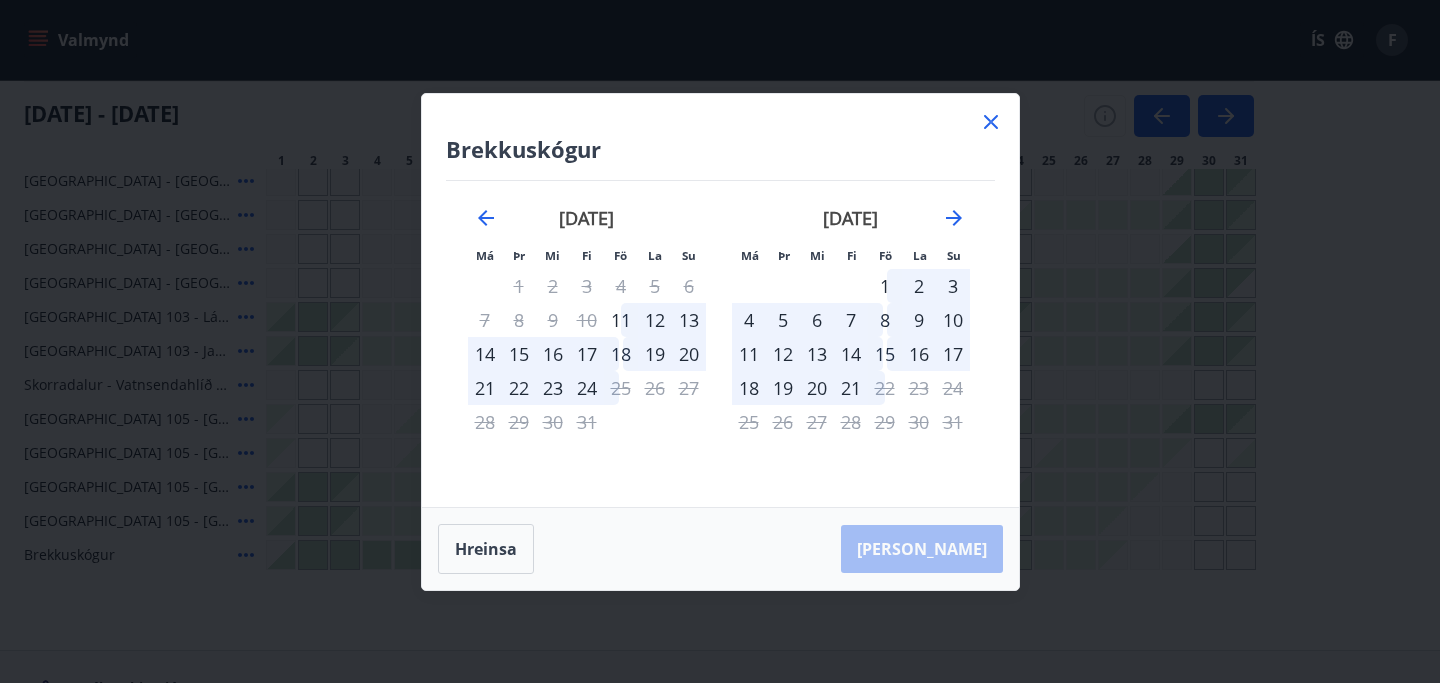 click 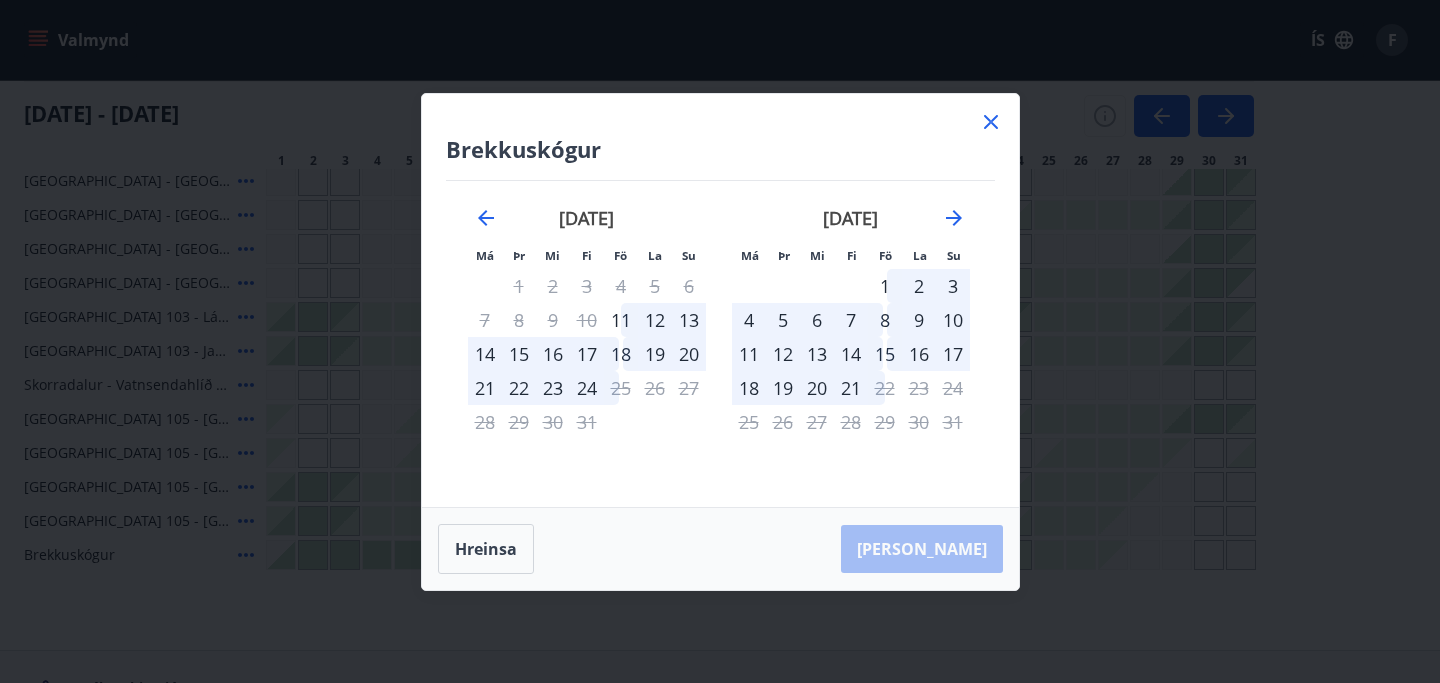 click on "01 ágúst - 31 ágúst" at bounding box center (639, 109) 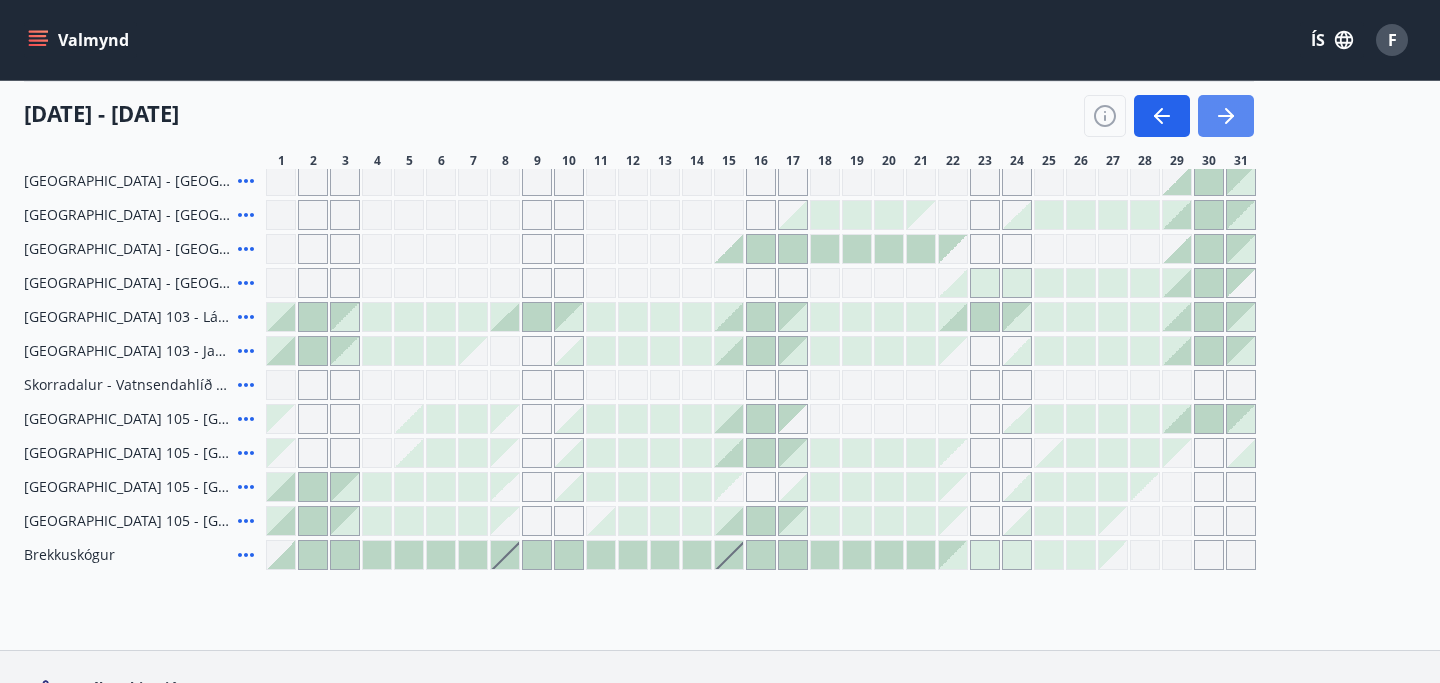 click 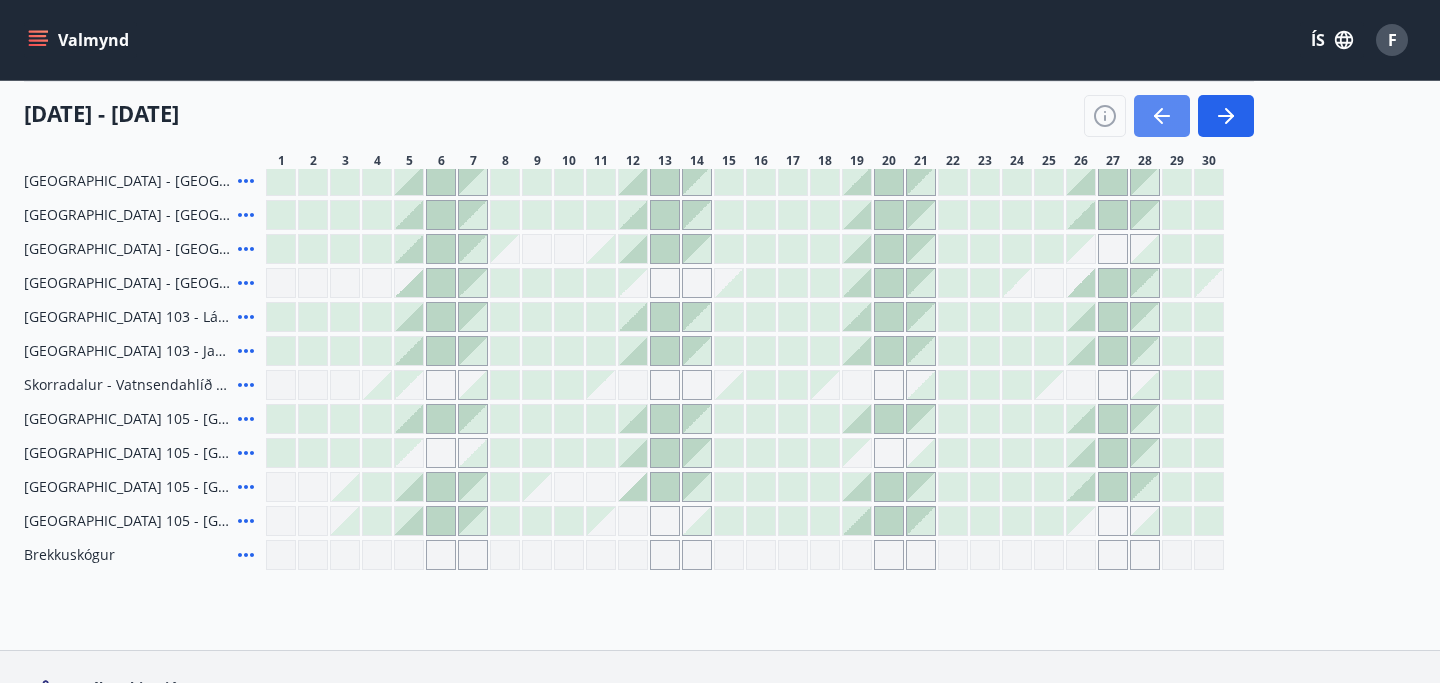 click 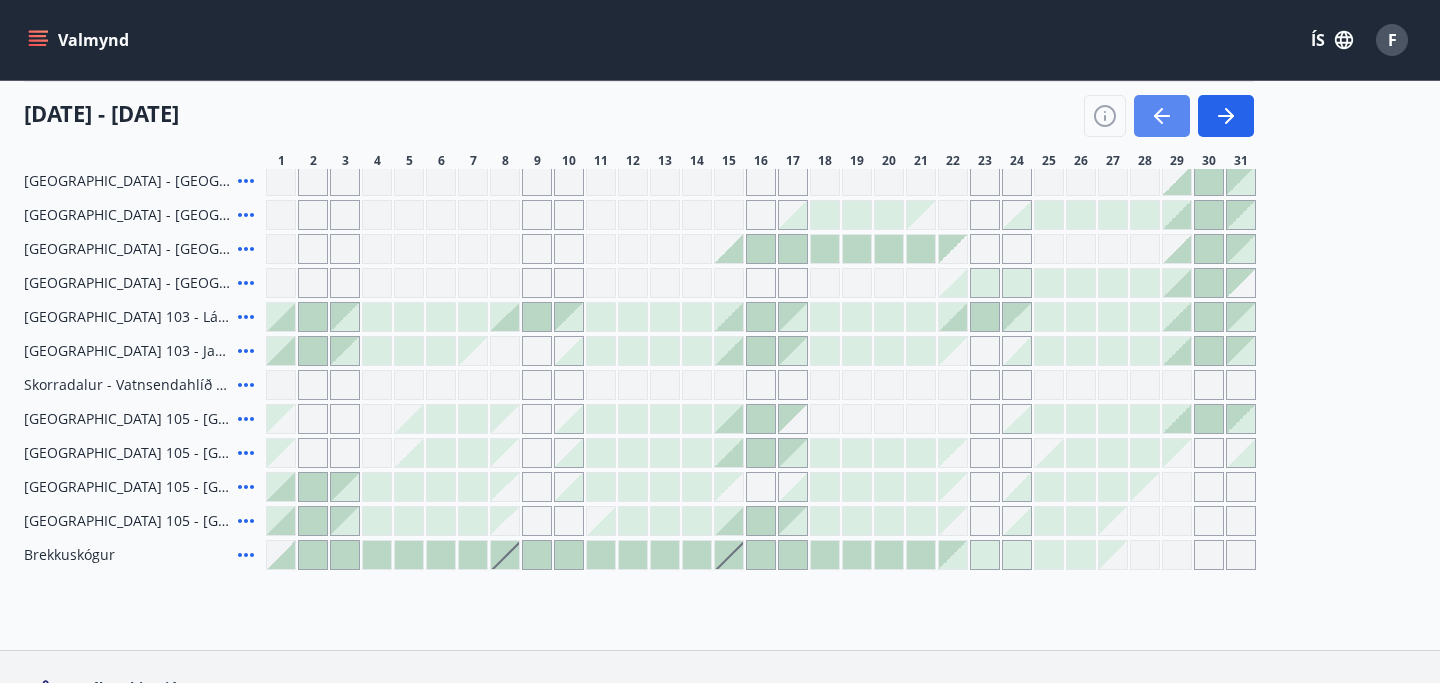 click 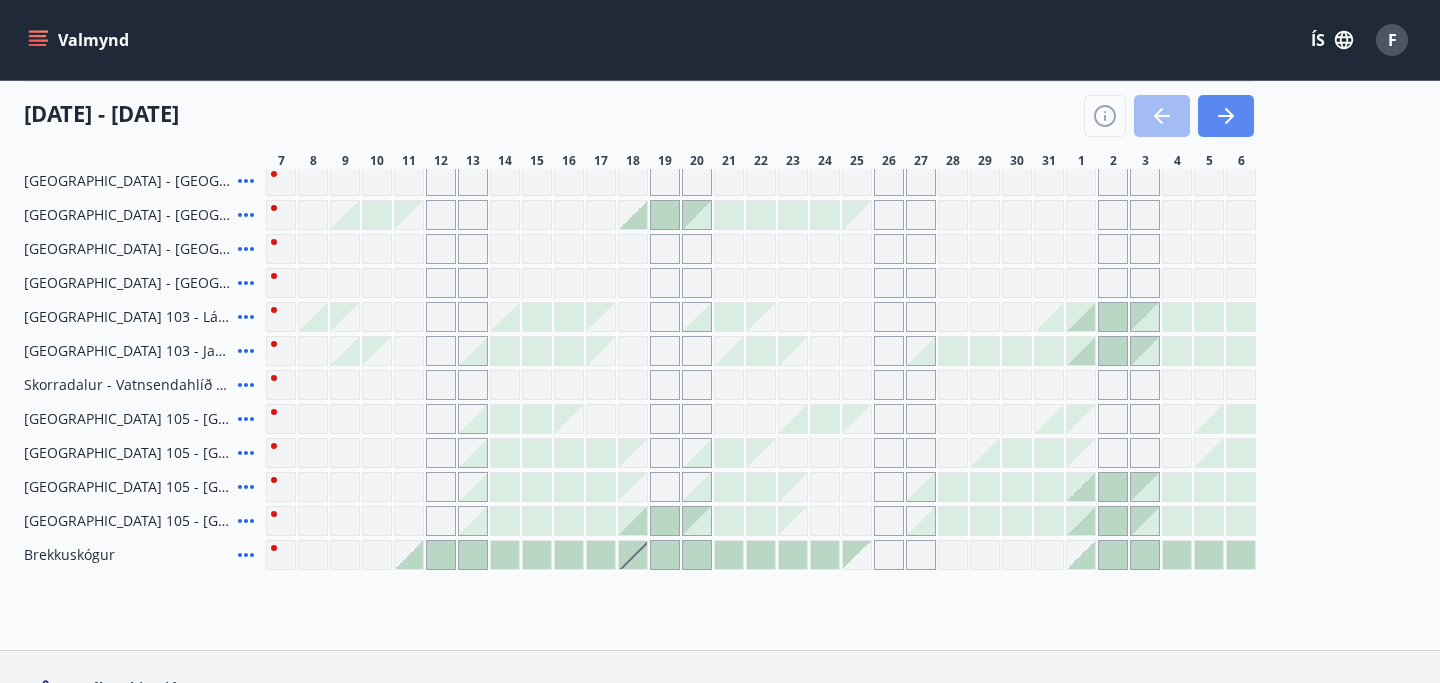 click 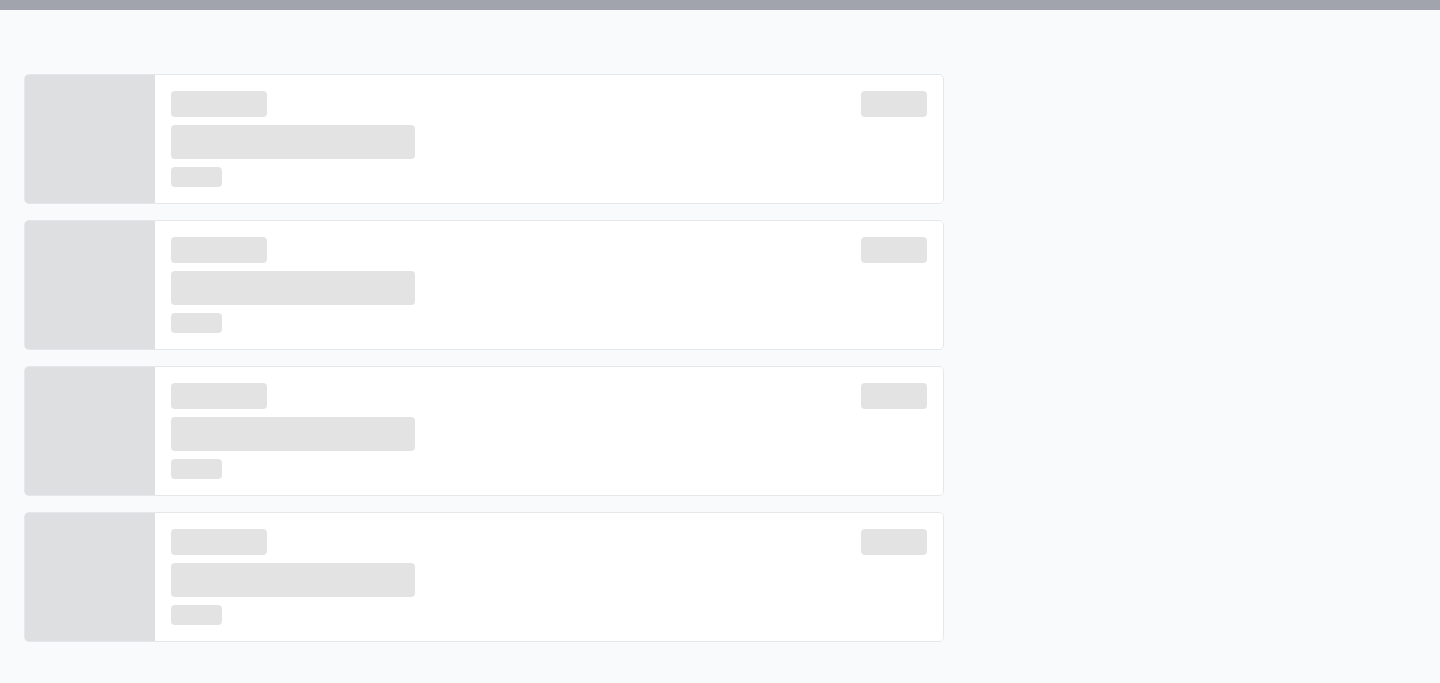 scroll, scrollTop: 0, scrollLeft: 0, axis: both 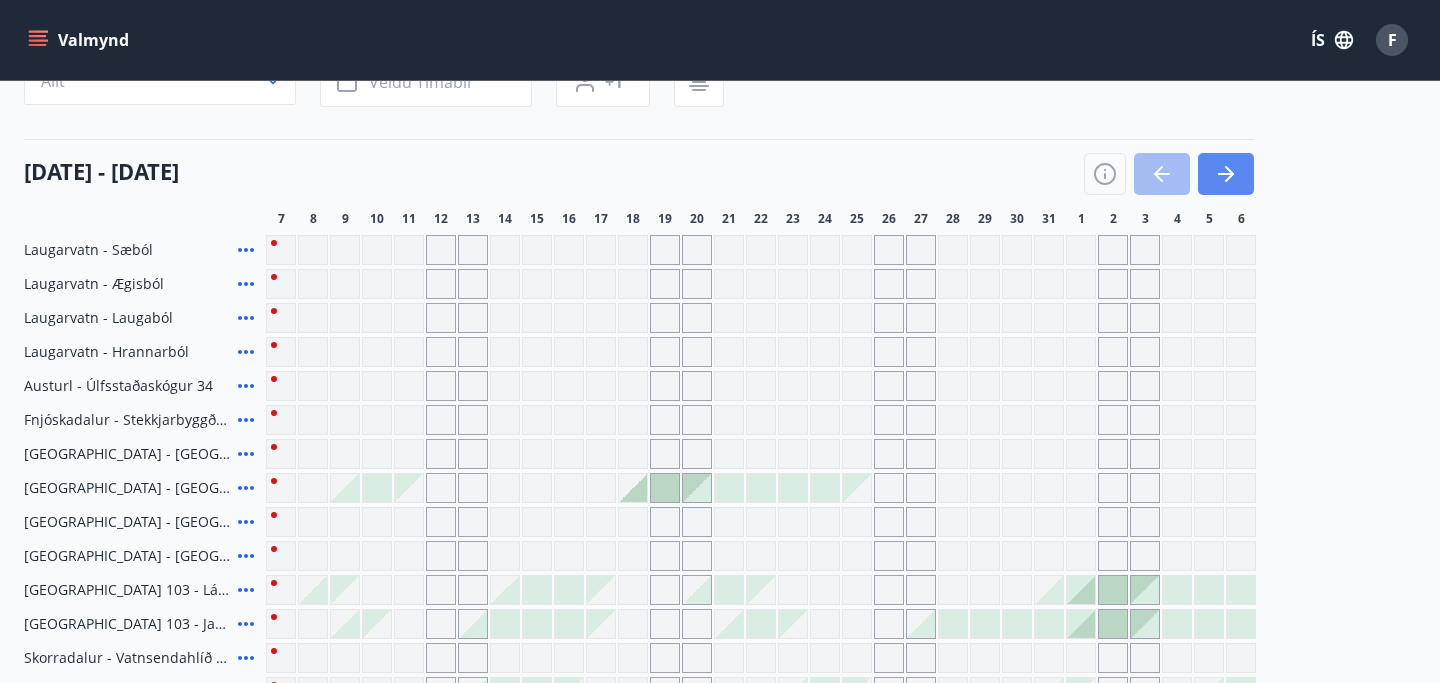 click at bounding box center (1226, 174) 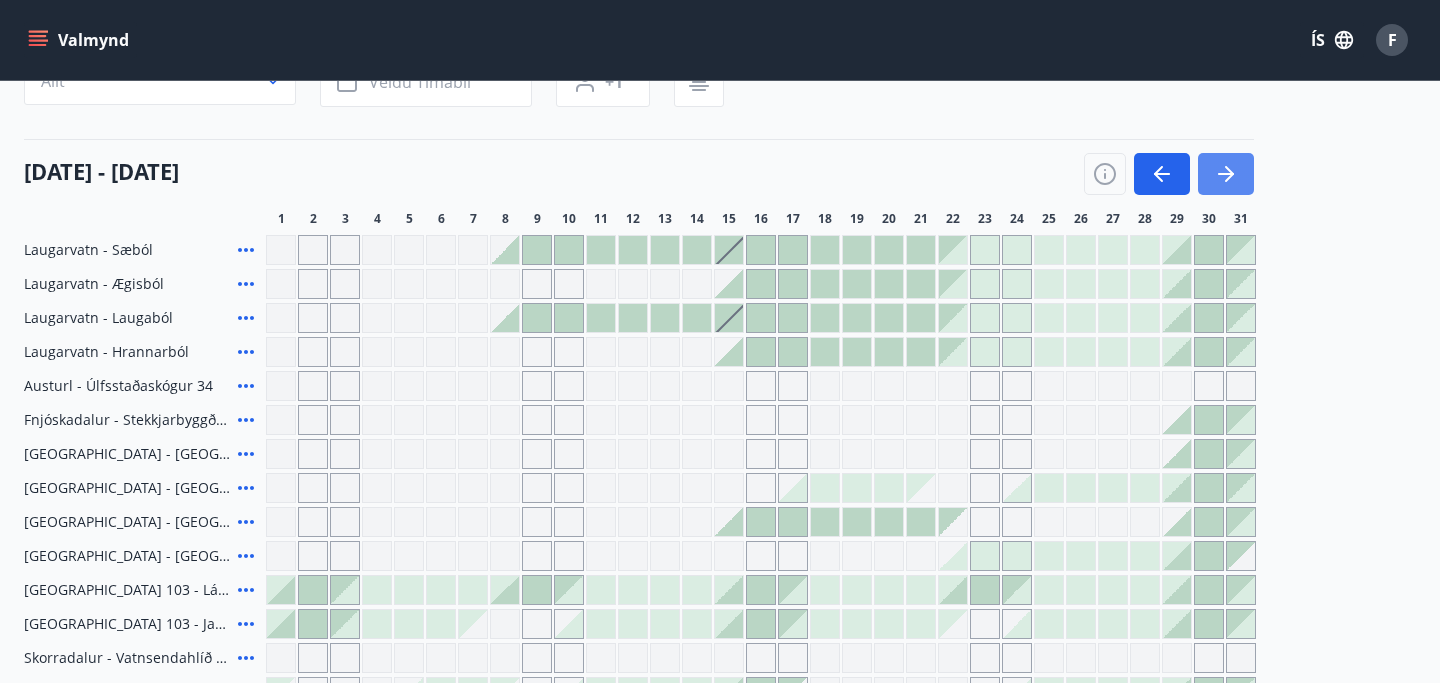 scroll, scrollTop: 608, scrollLeft: 0, axis: vertical 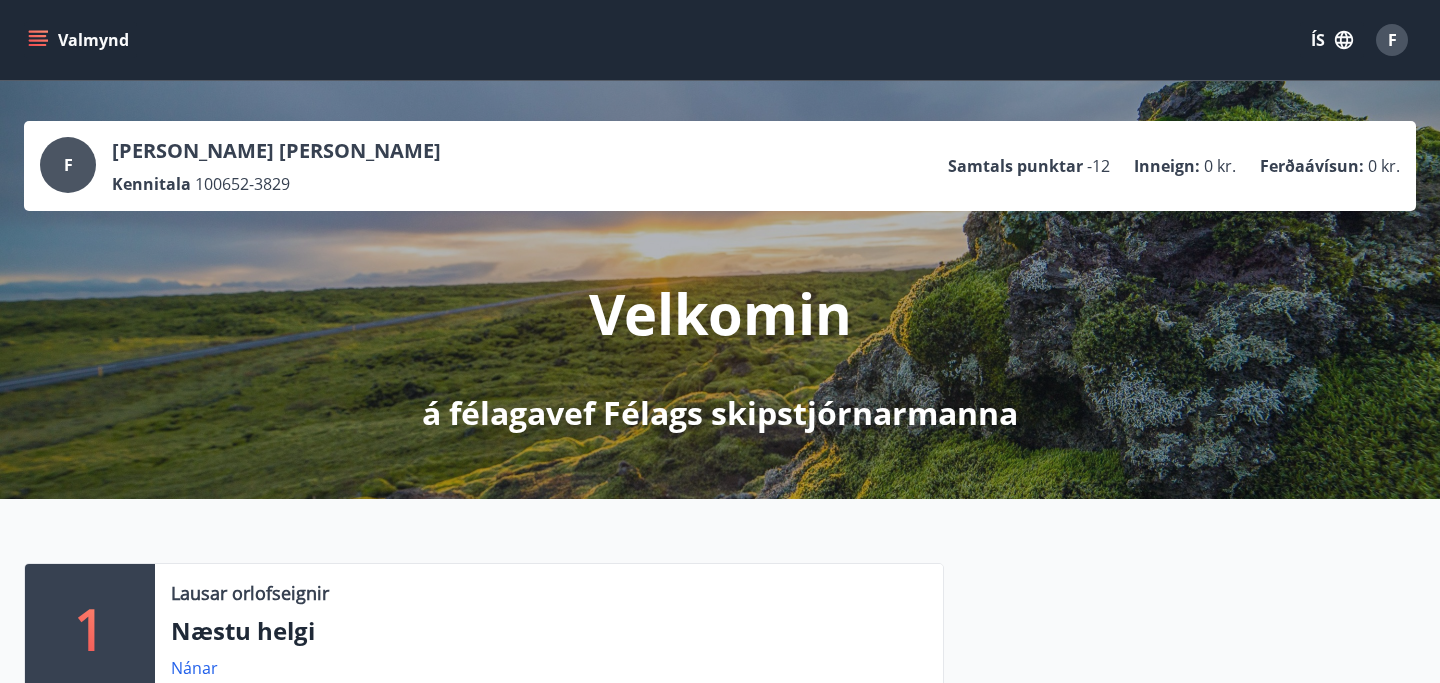 click 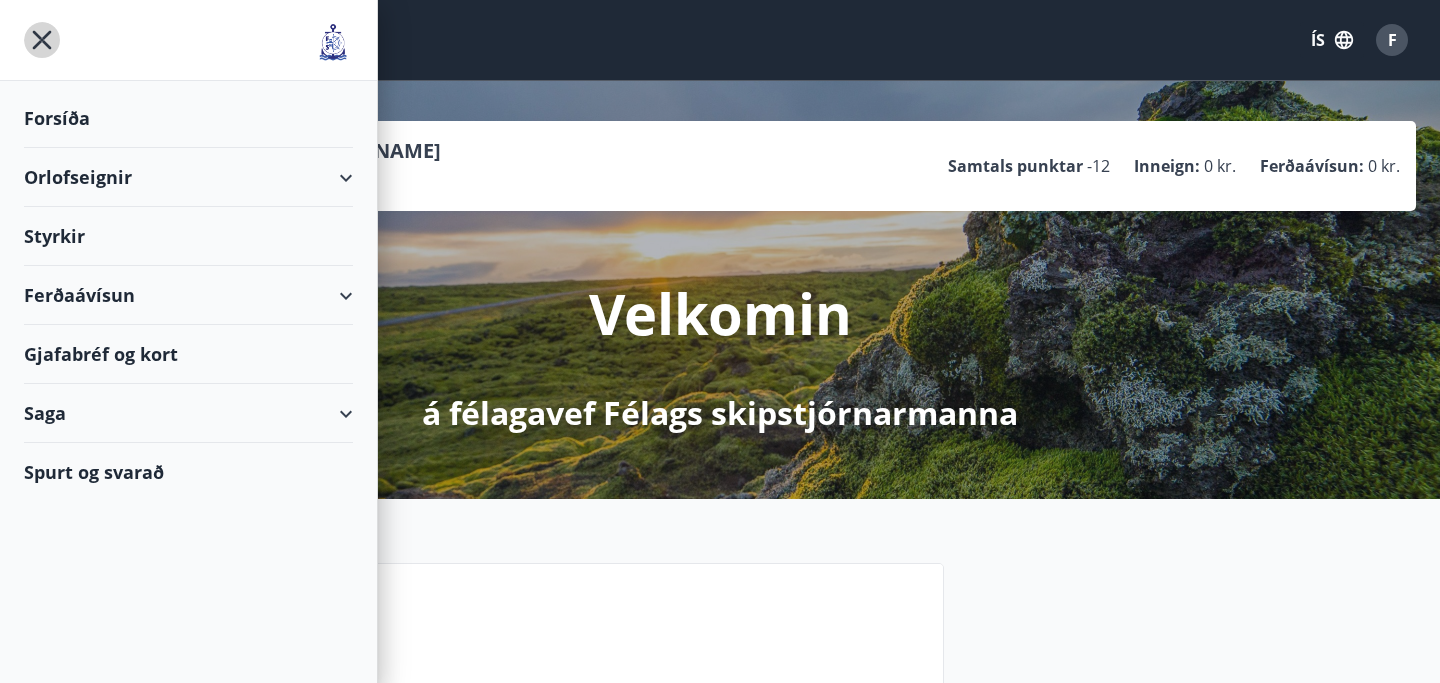 click 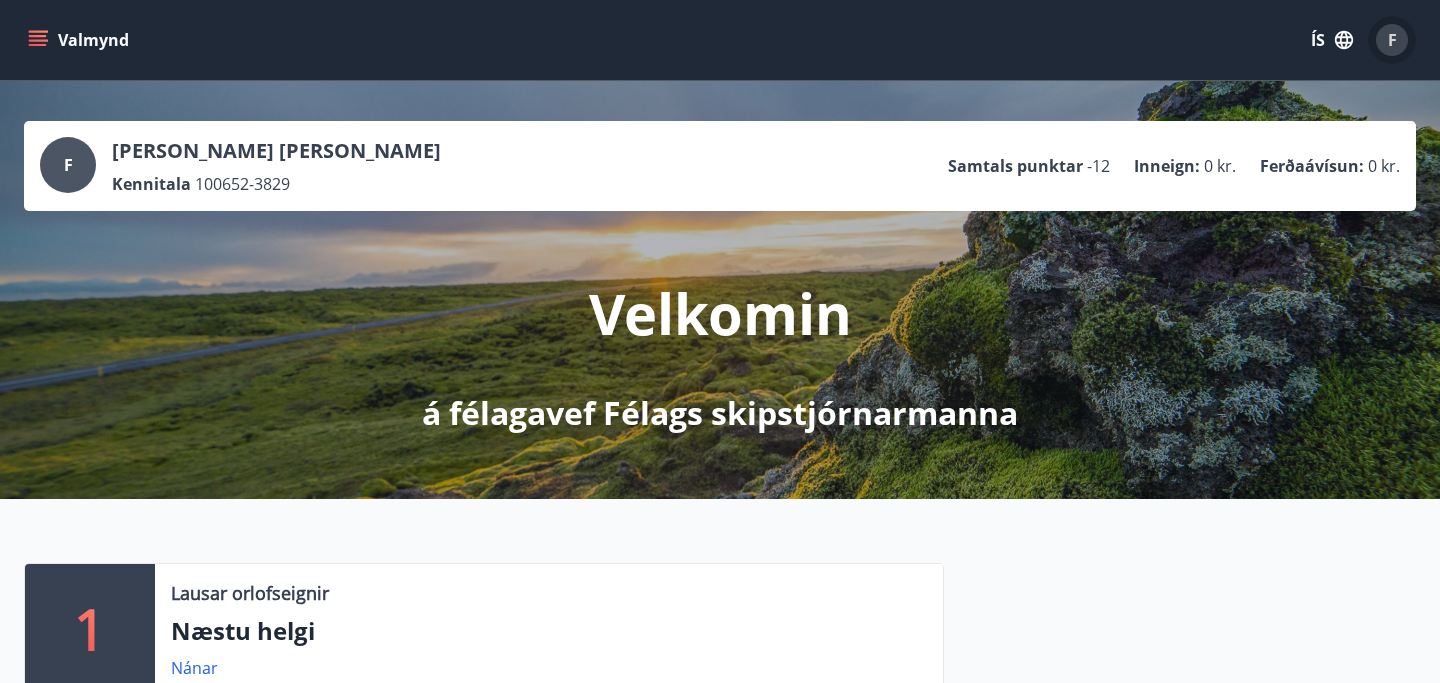click on "F" at bounding box center (1392, 40) 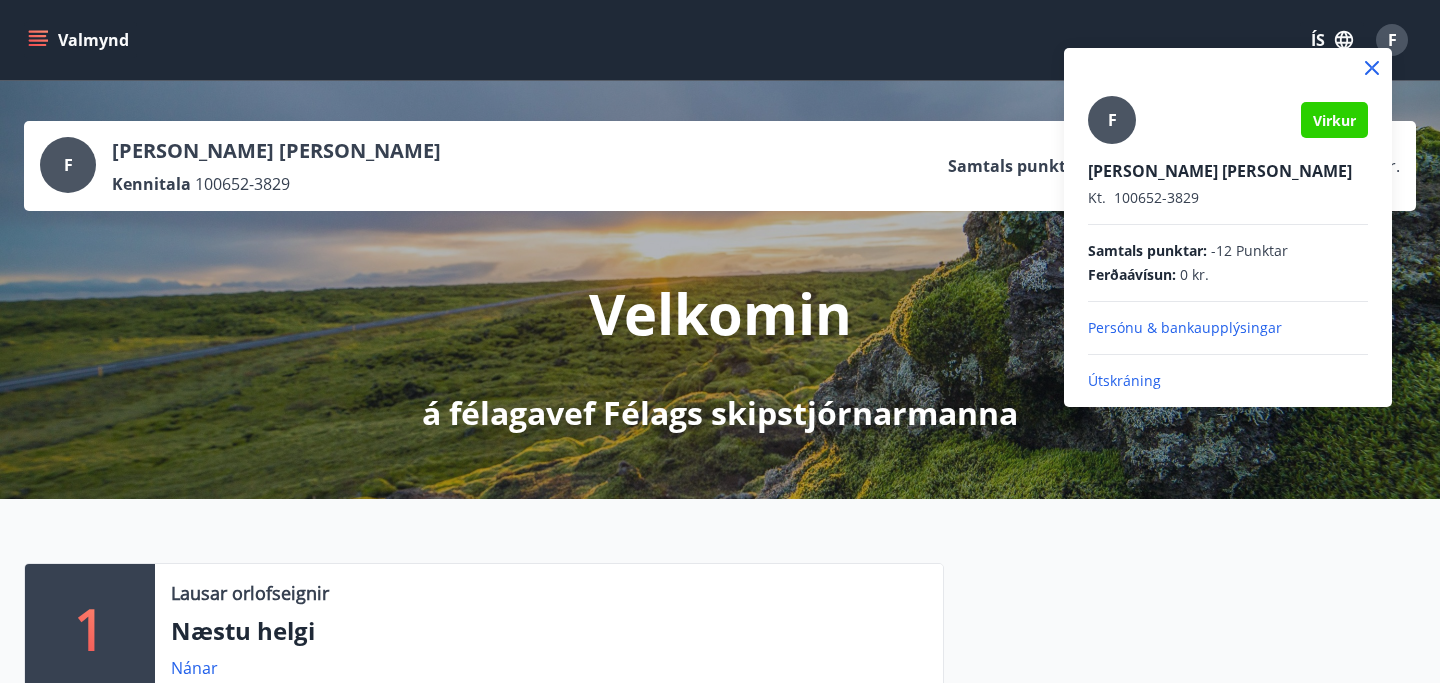 click on "Útskráning" at bounding box center [1228, 381] 